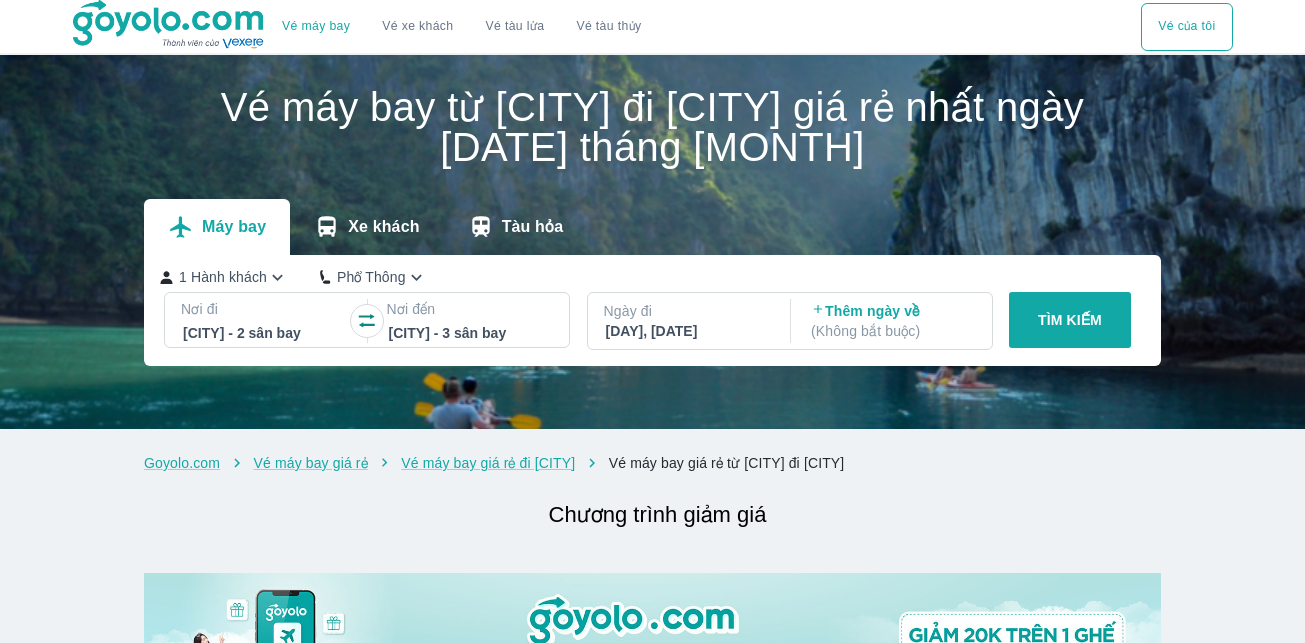 scroll, scrollTop: 0, scrollLeft: 0, axis: both 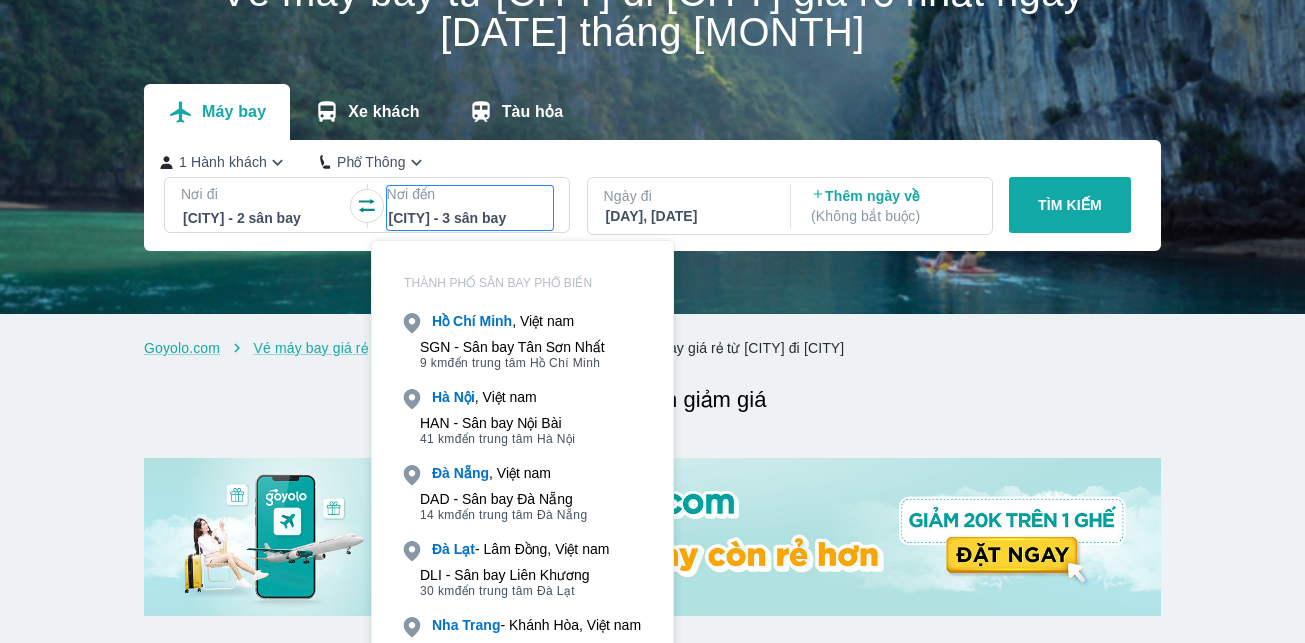 click at bounding box center [367, 206] 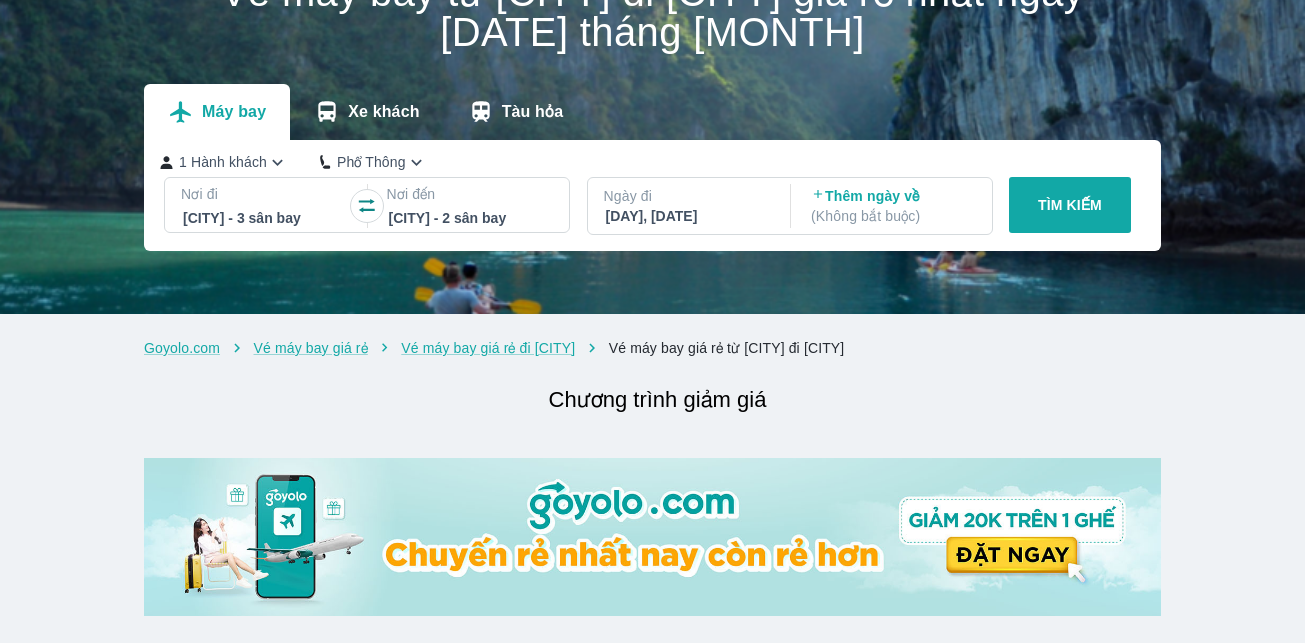 click on "[DAY], [DATE]" at bounding box center [687, 216] 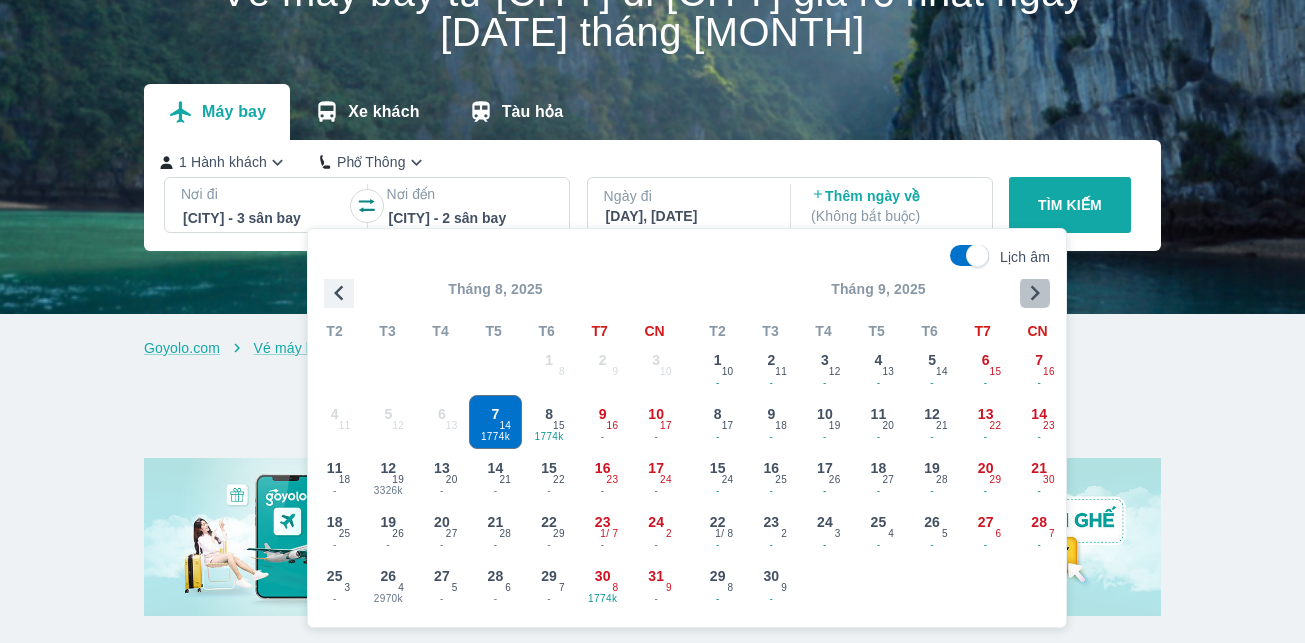 click 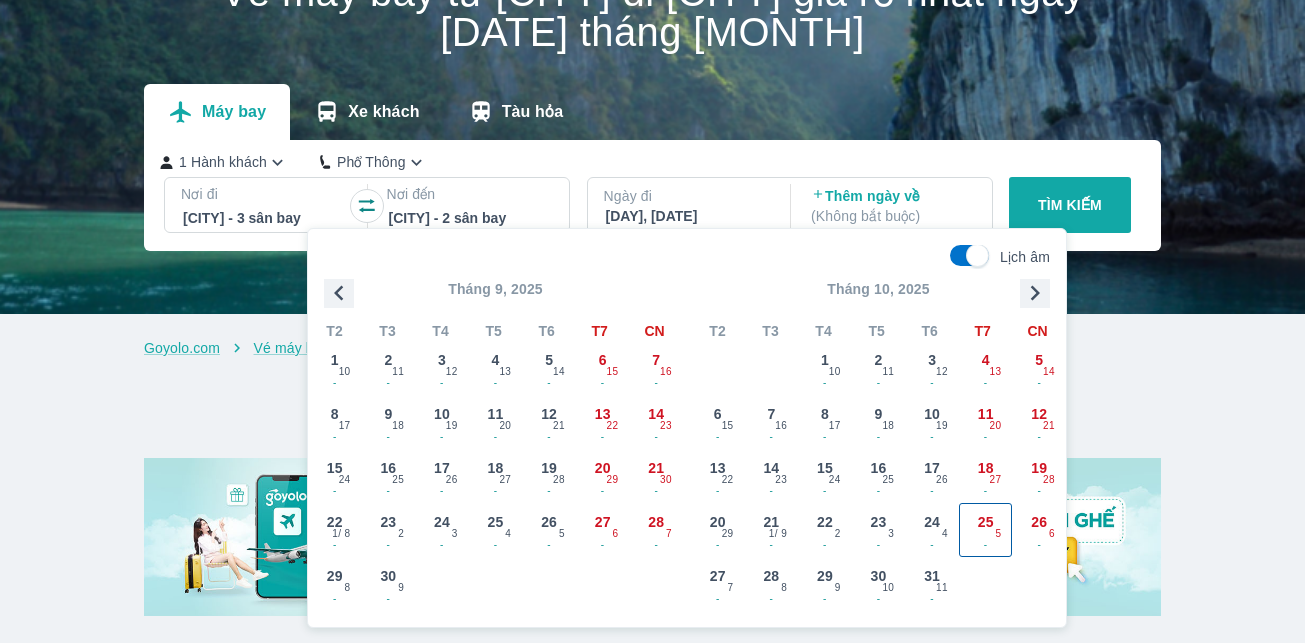 click on "25 - 5" at bounding box center [986, 530] 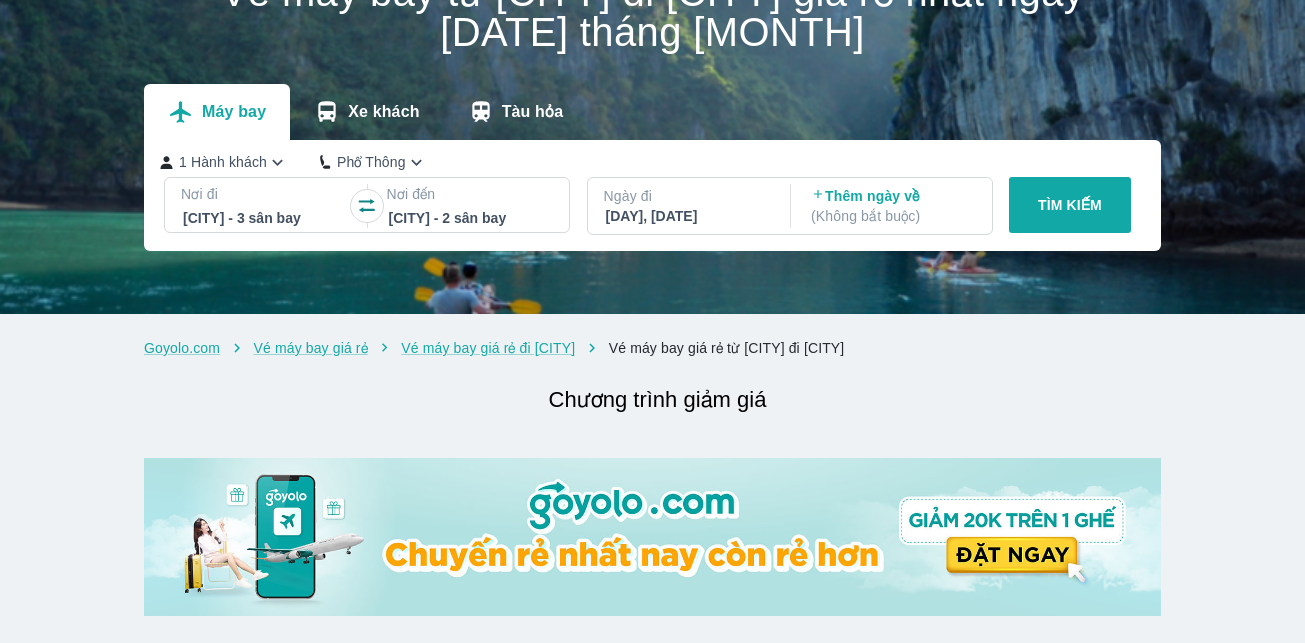 click on "TÌM KIẾM" at bounding box center (1070, 205) 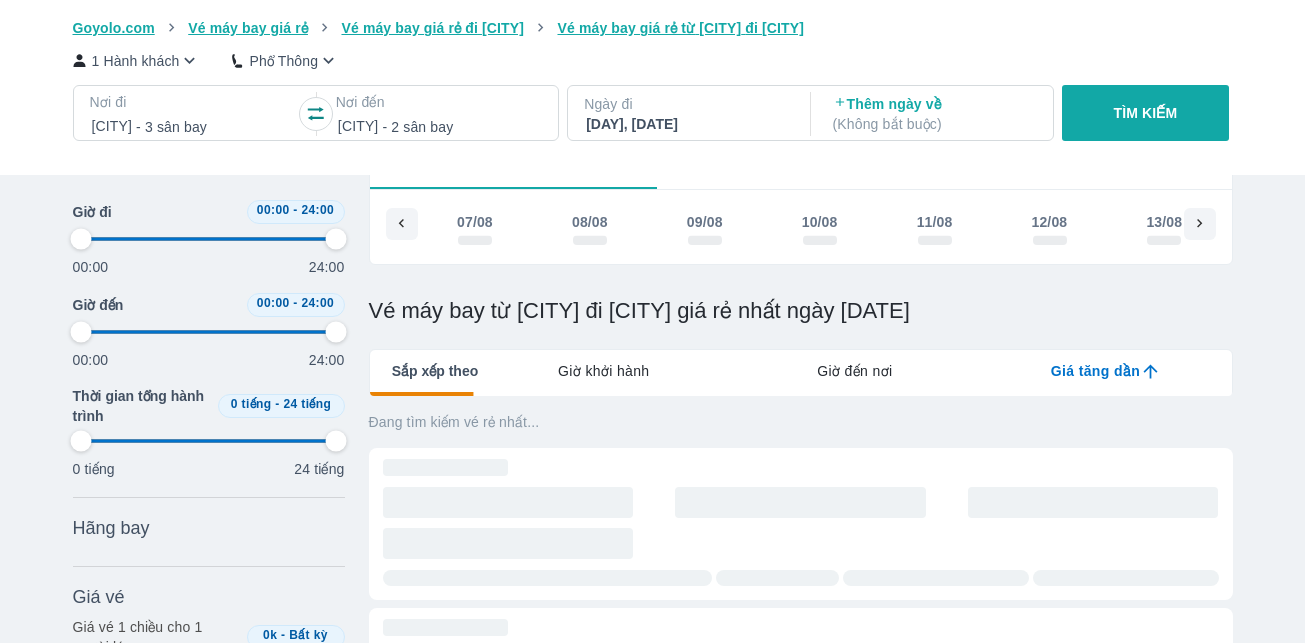 type on "97.9166666666667" 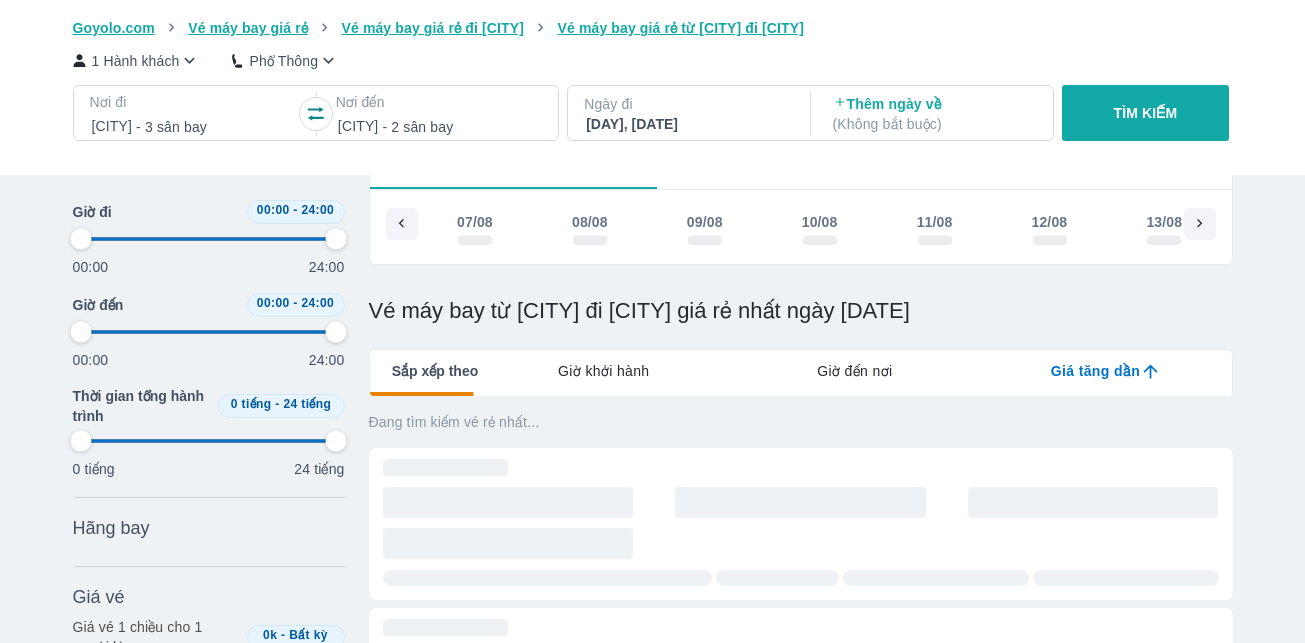 type on "97.9166666666667" 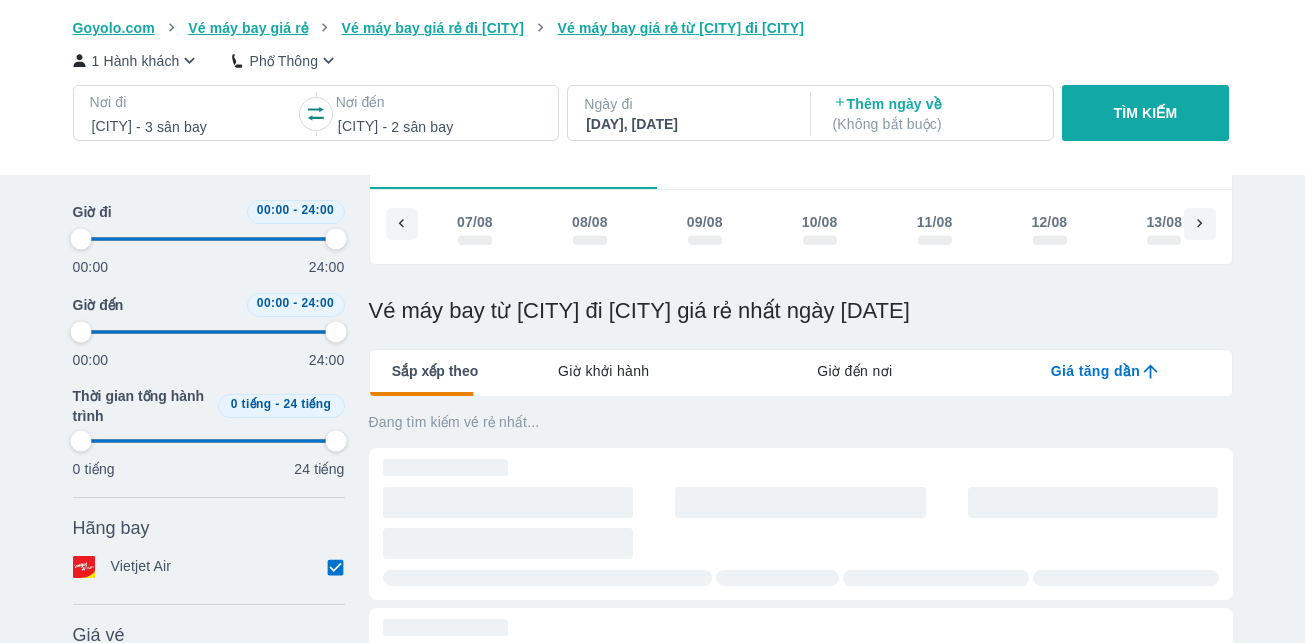 type on "97.9166666666667" 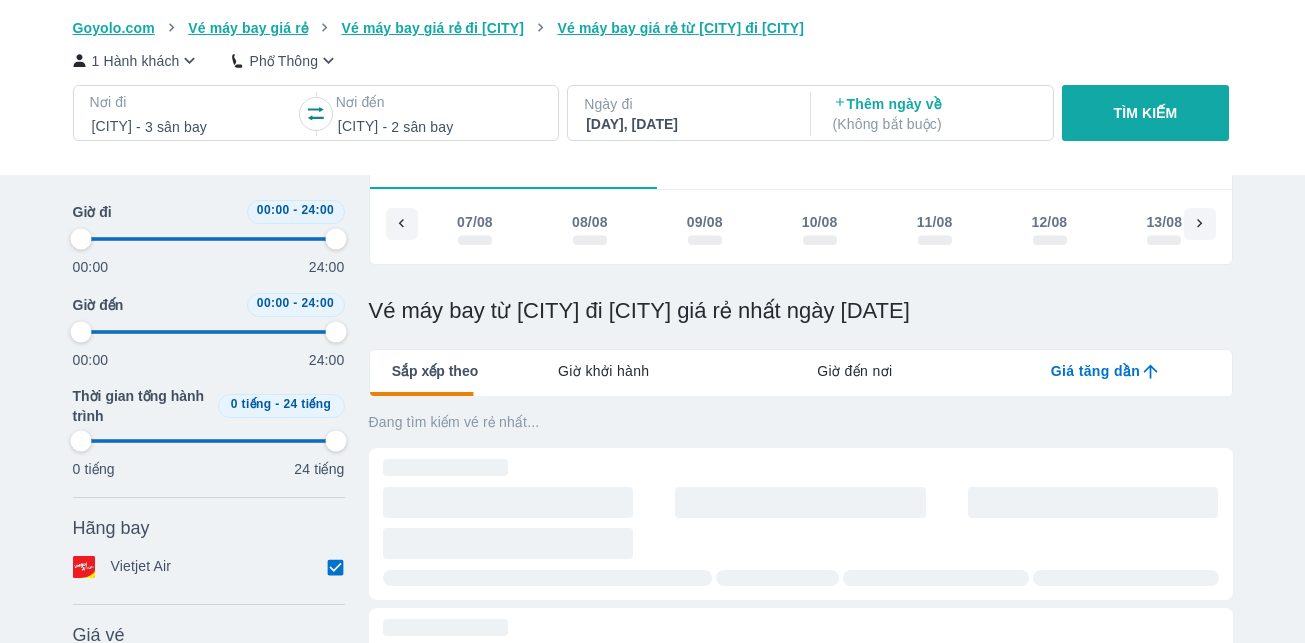 type on "97.9166666666667" 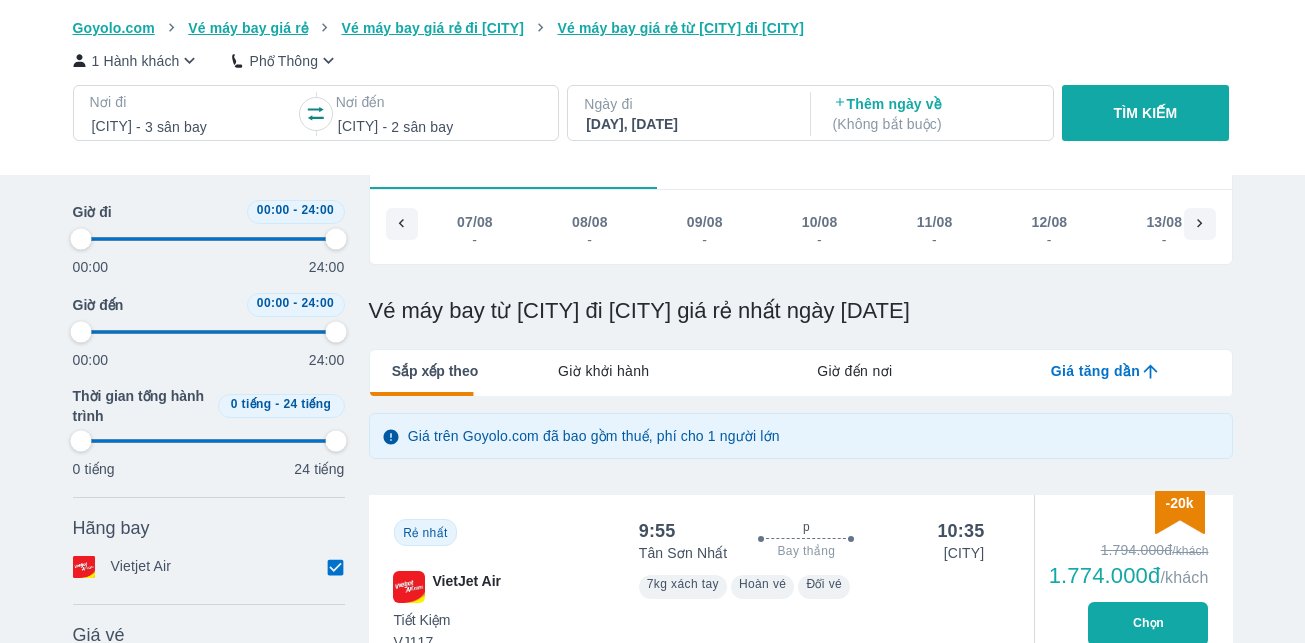 type on "97.9166666666667" 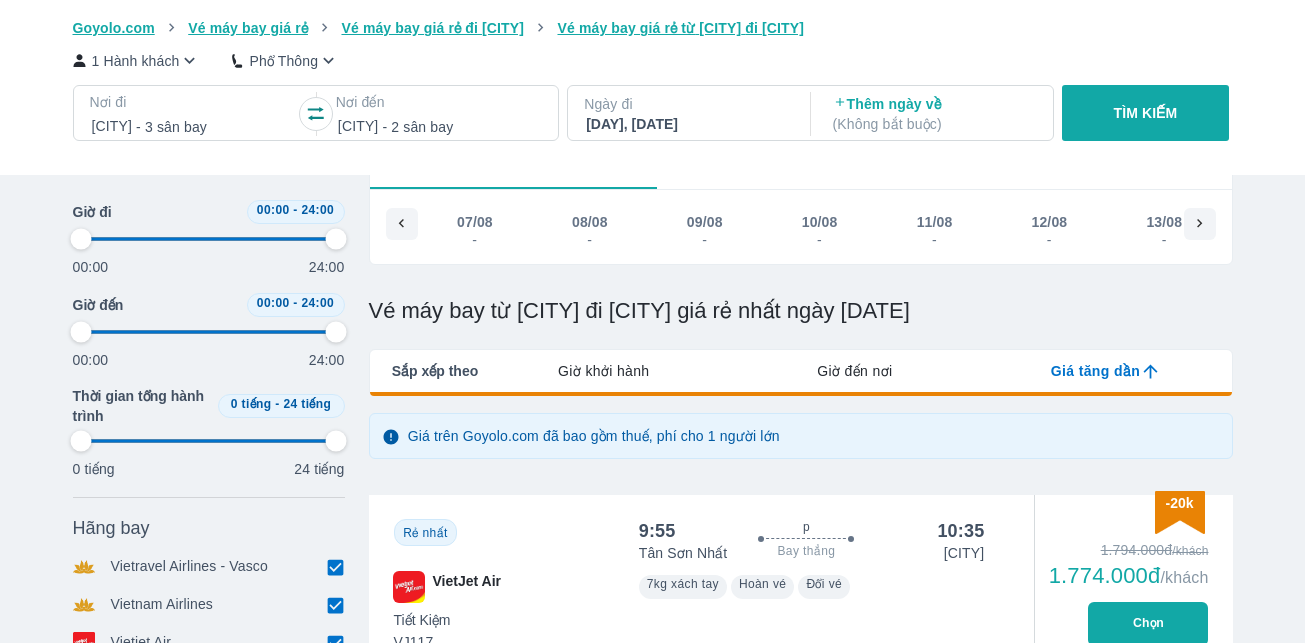 type on "97.9166666666667" 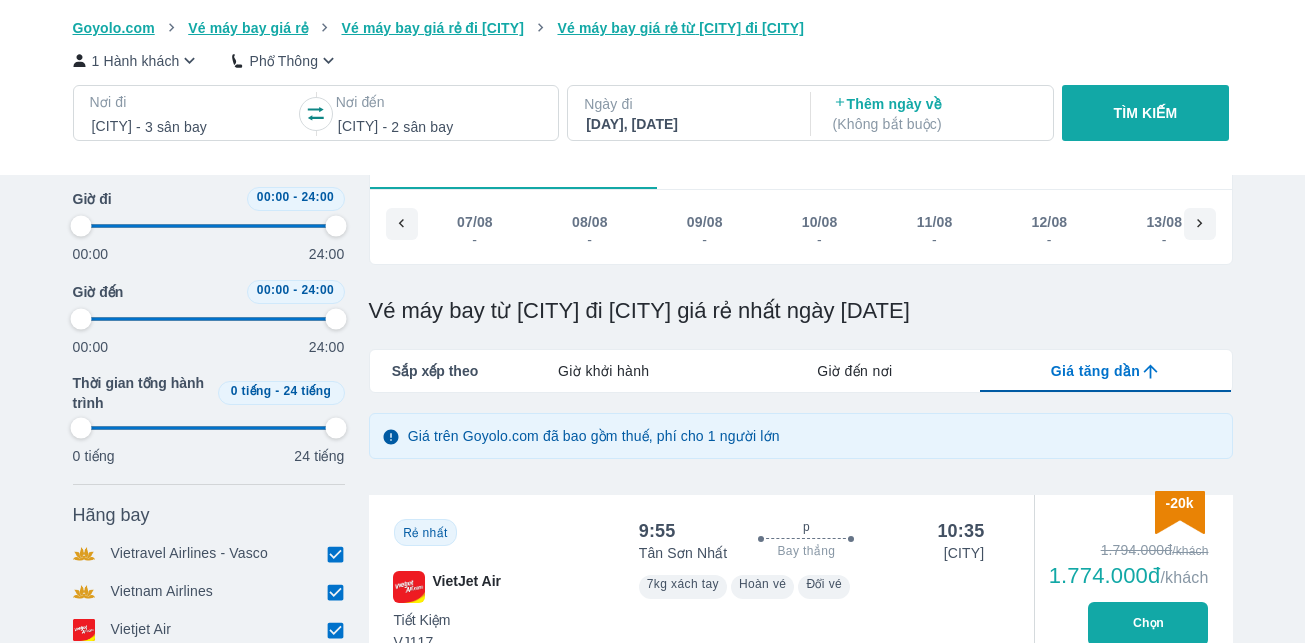 scroll, scrollTop: 0, scrollLeft: 0, axis: both 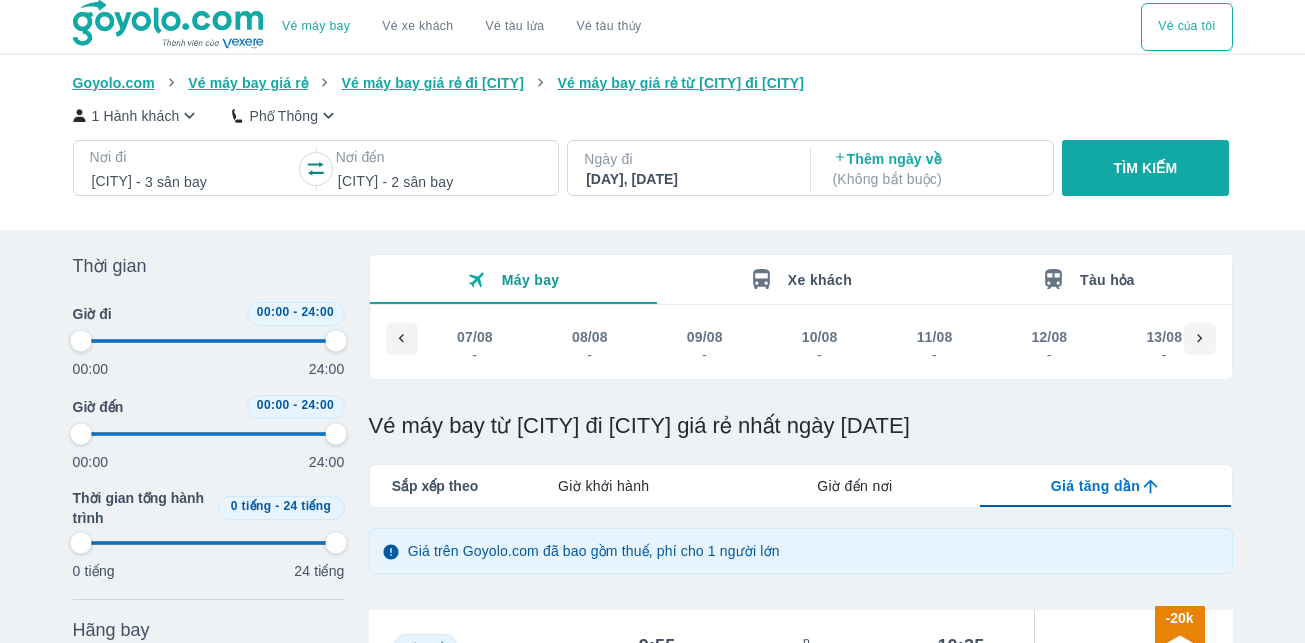 type on "97.9166666666667" 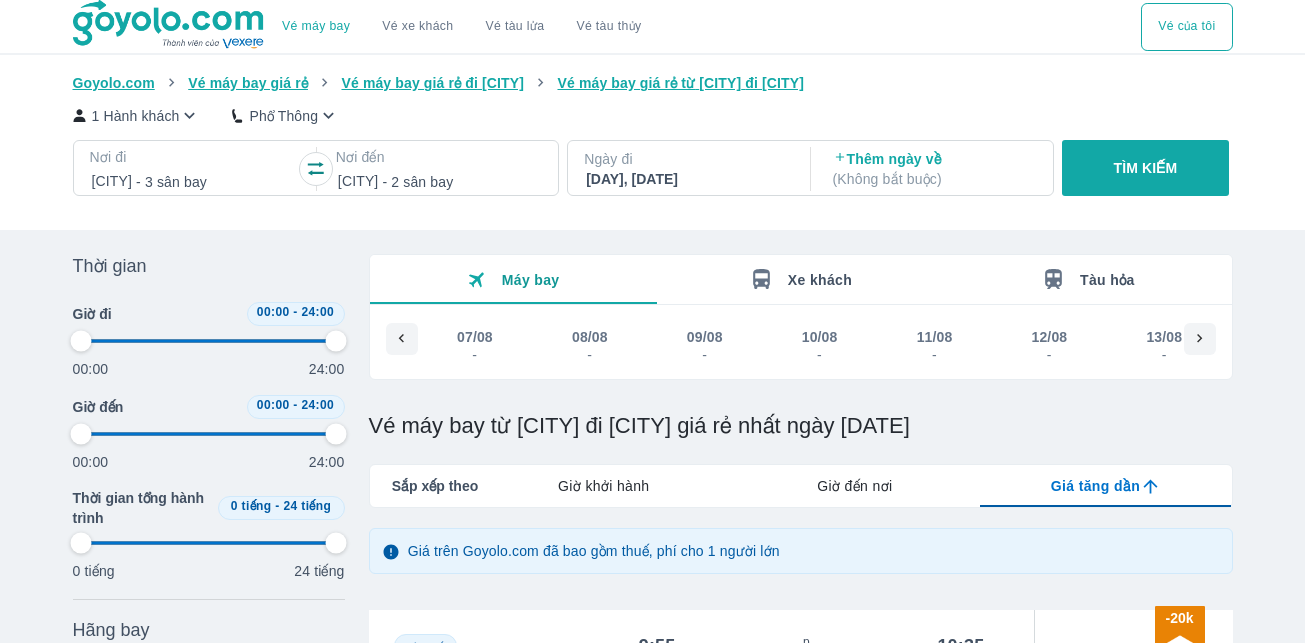 type on "97.9166666666667" 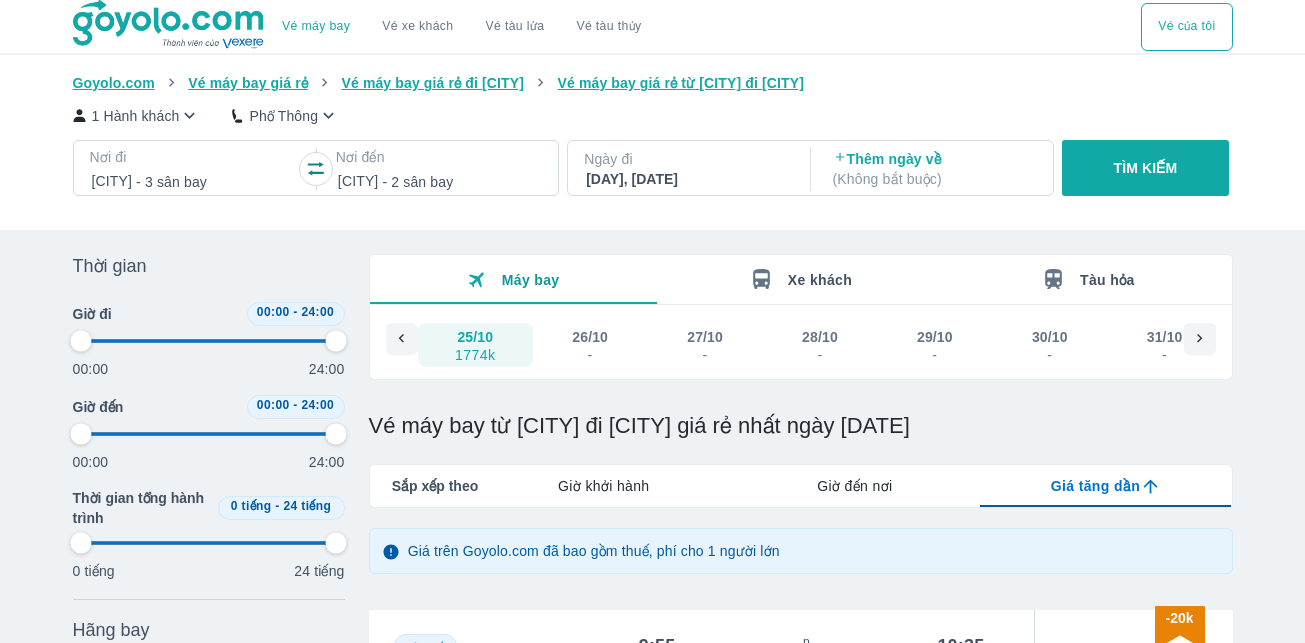type on "97.9166666666667" 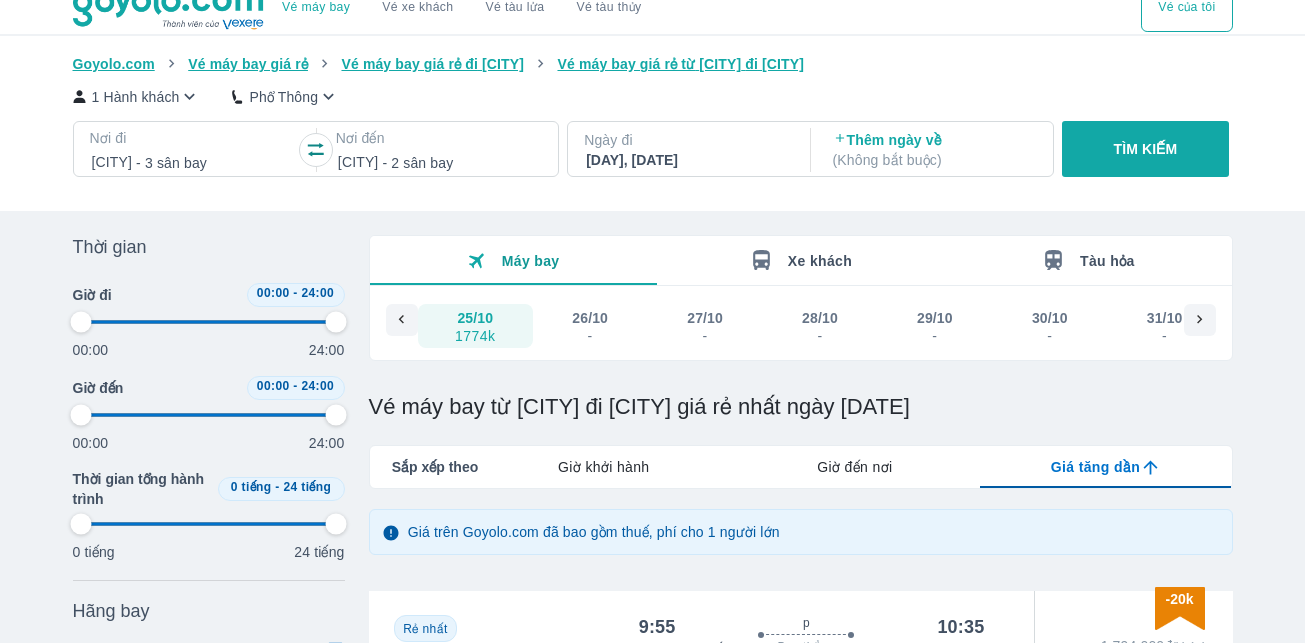 scroll, scrollTop: 0, scrollLeft: 0, axis: both 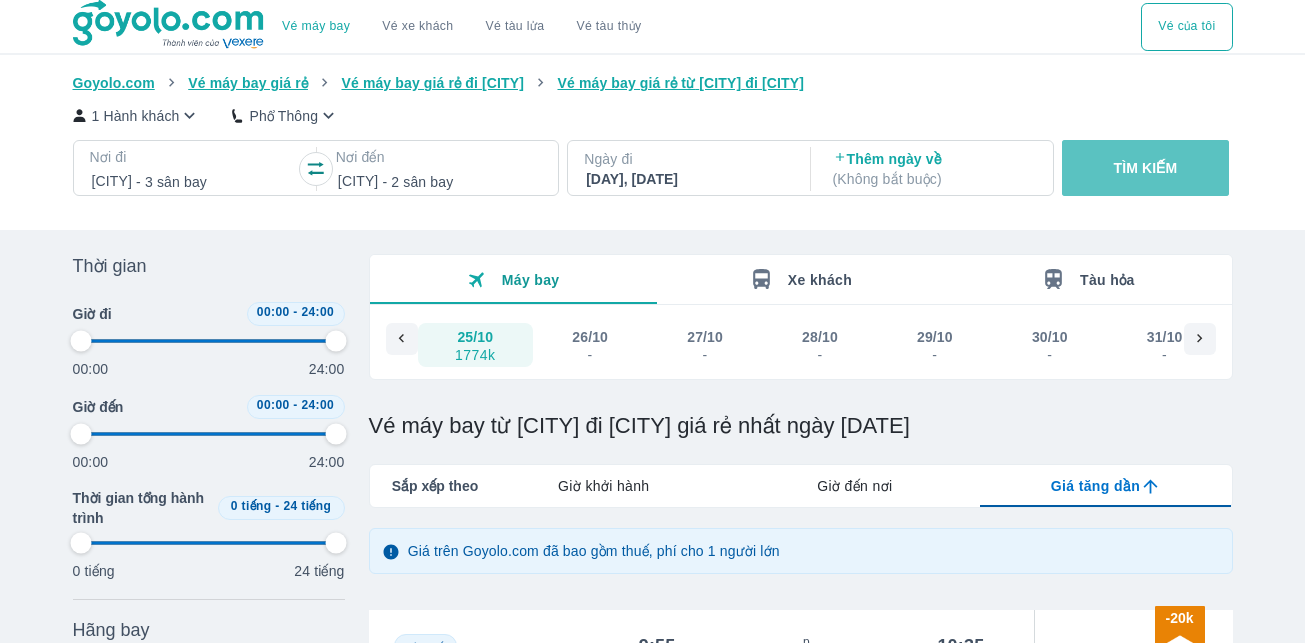 click on "TÌM KIẾM" at bounding box center [1146, 168] 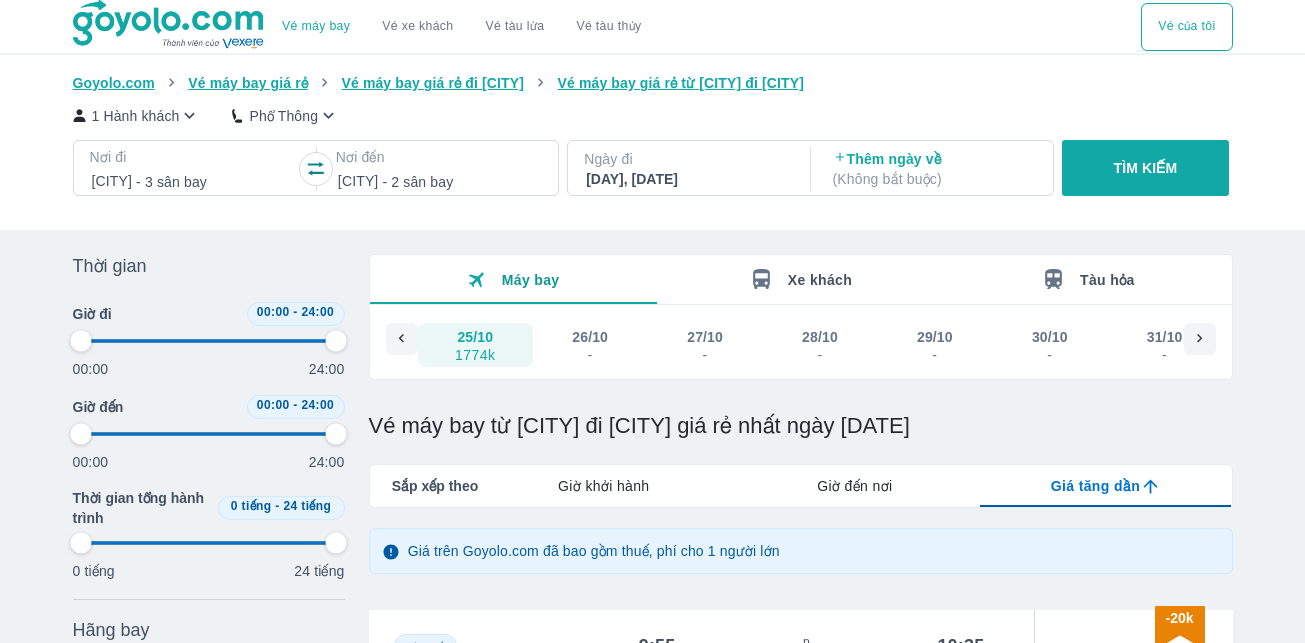 type on "97.9166666666667" 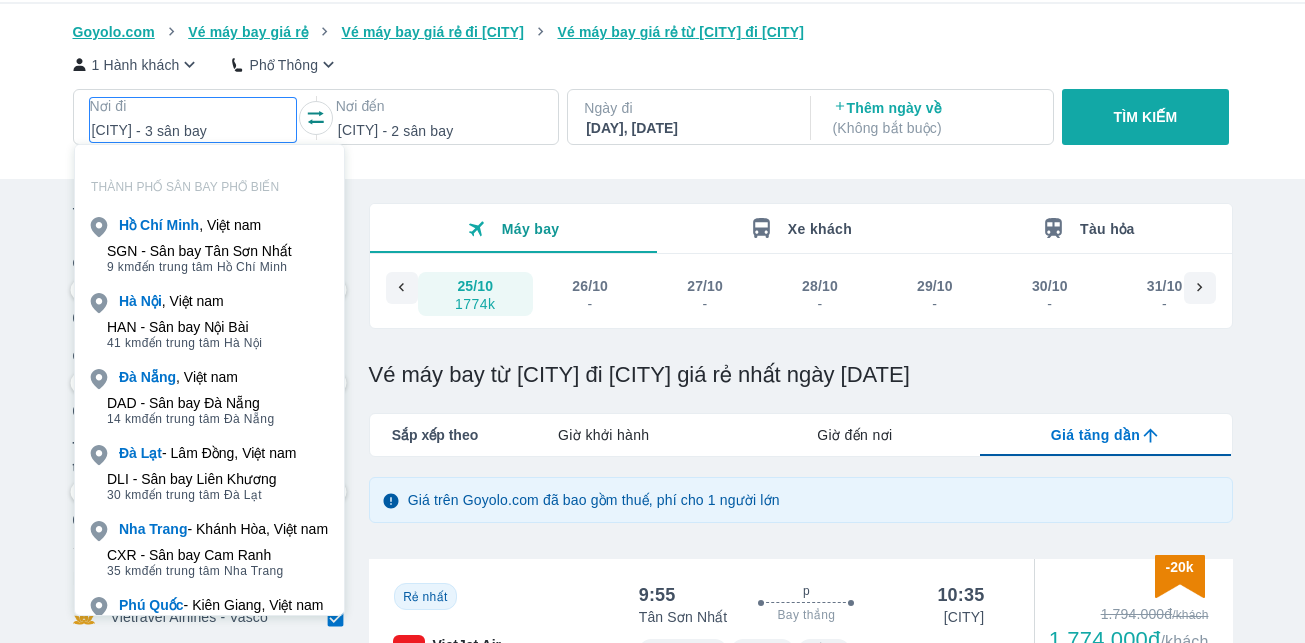 scroll, scrollTop: 115, scrollLeft: 0, axis: vertical 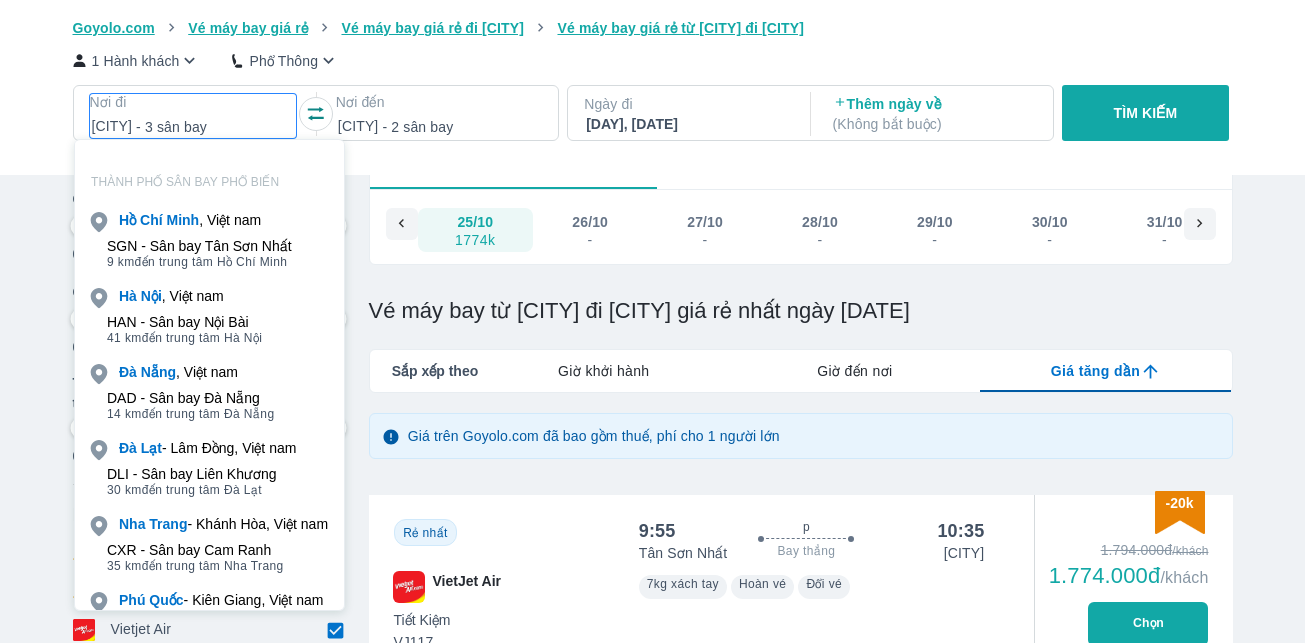 type on "97.9166666666667" 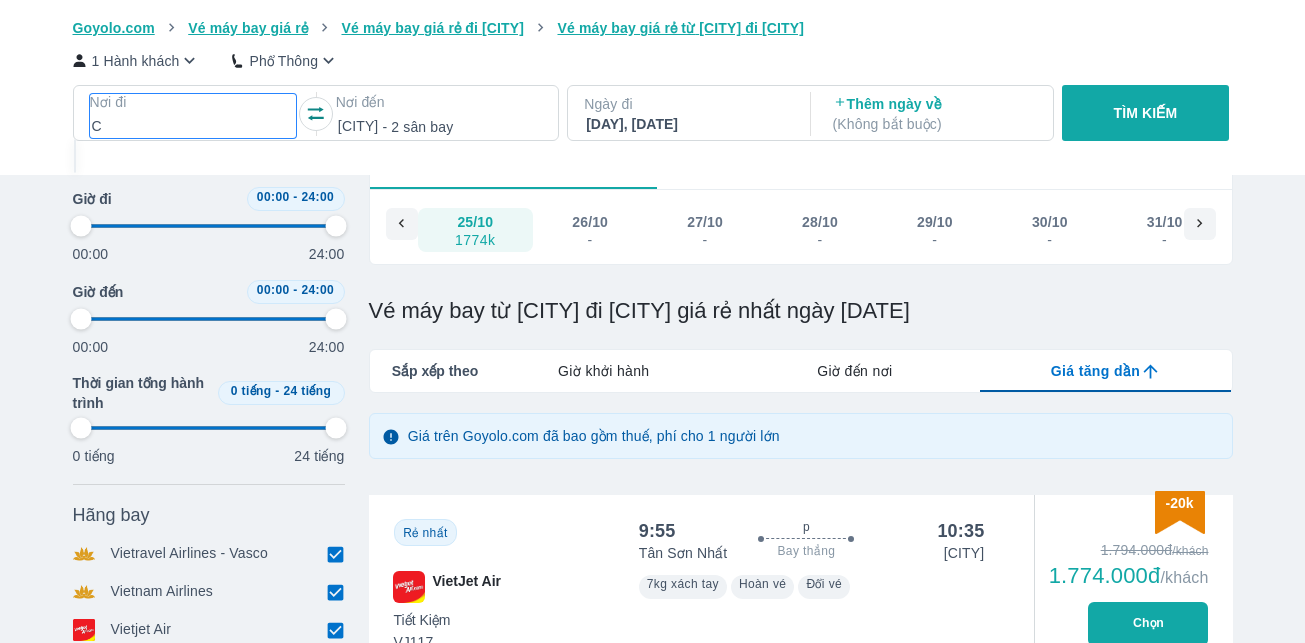 type on "[CITY]" 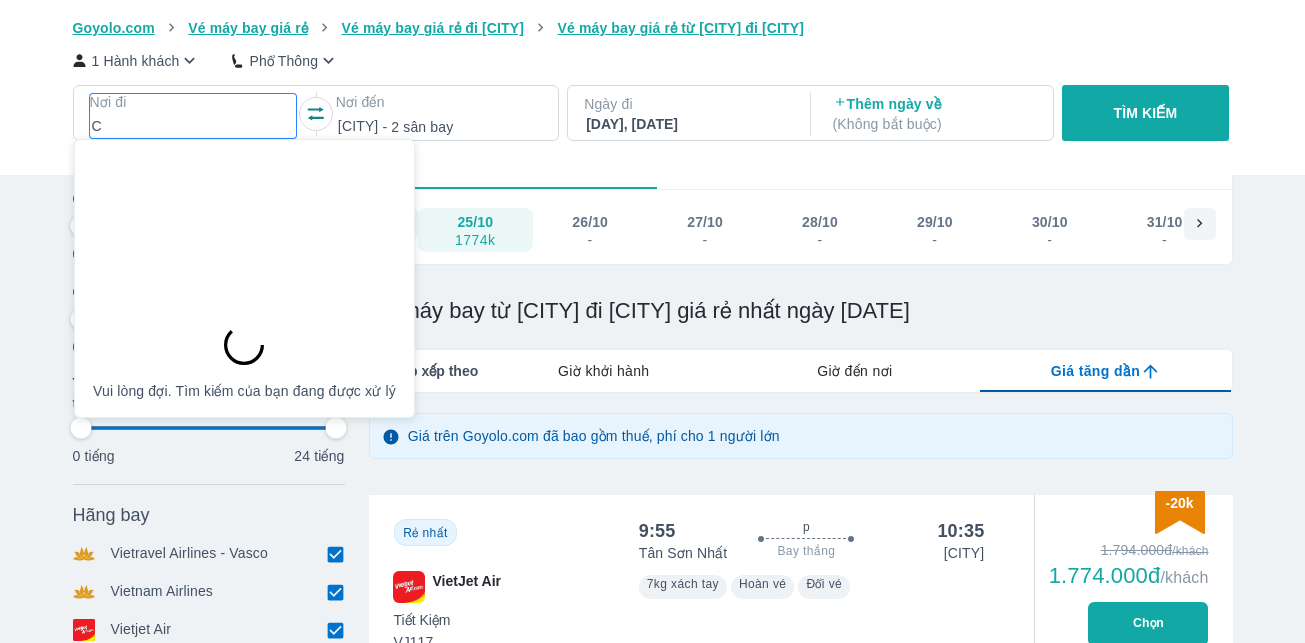 type on "[CITY]" 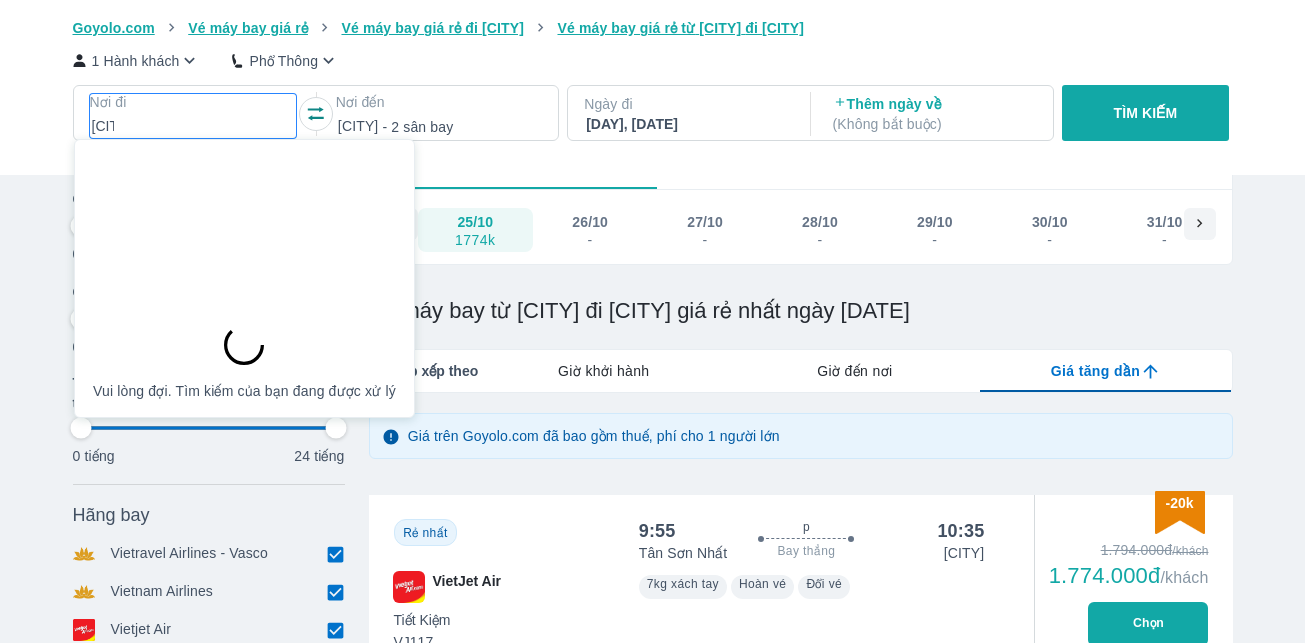 type on "97.9166666666667" 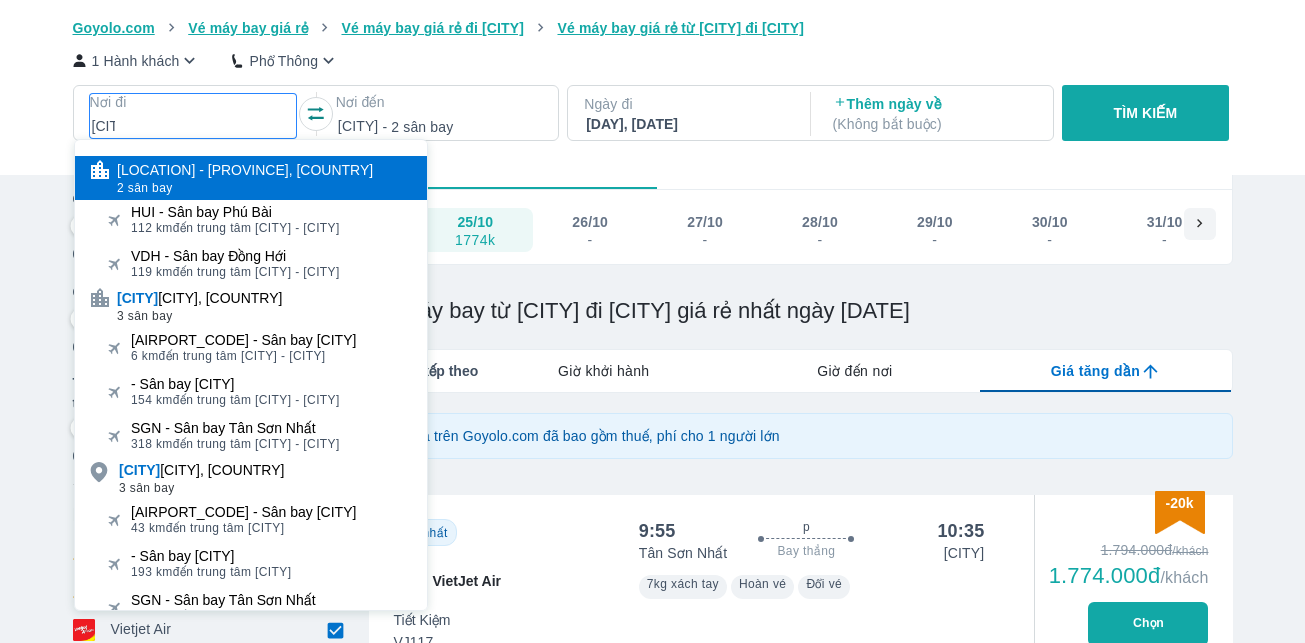 type on "97.9166666666667" 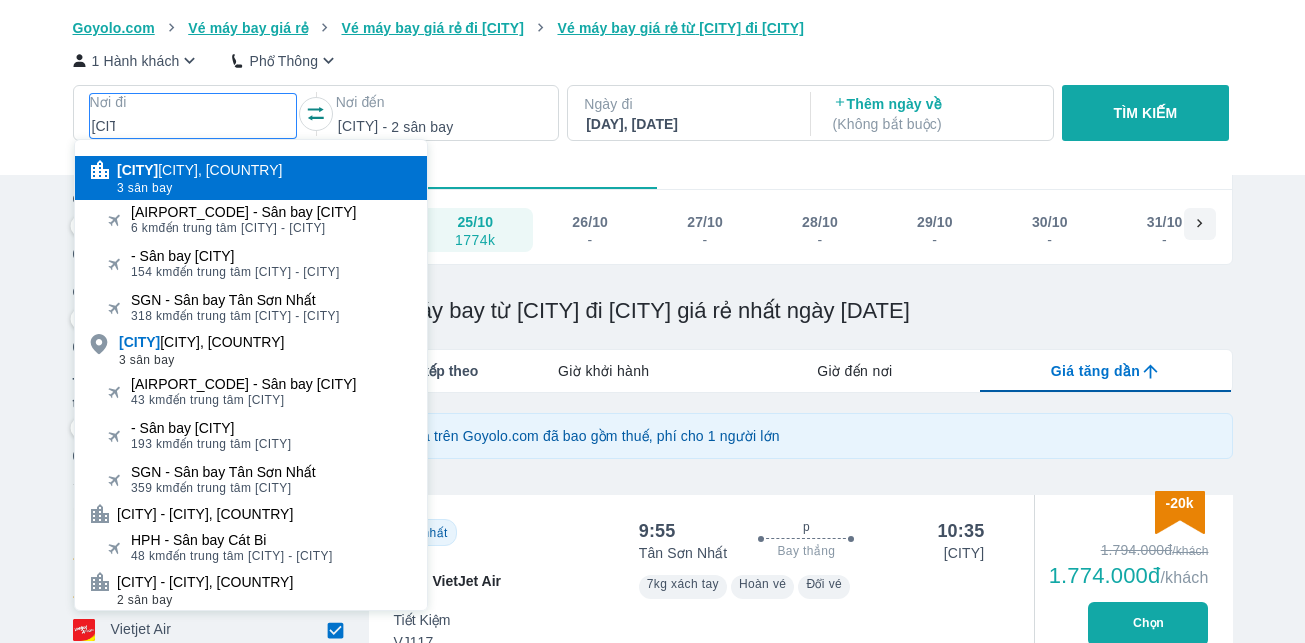 type on "97.9166666666667" 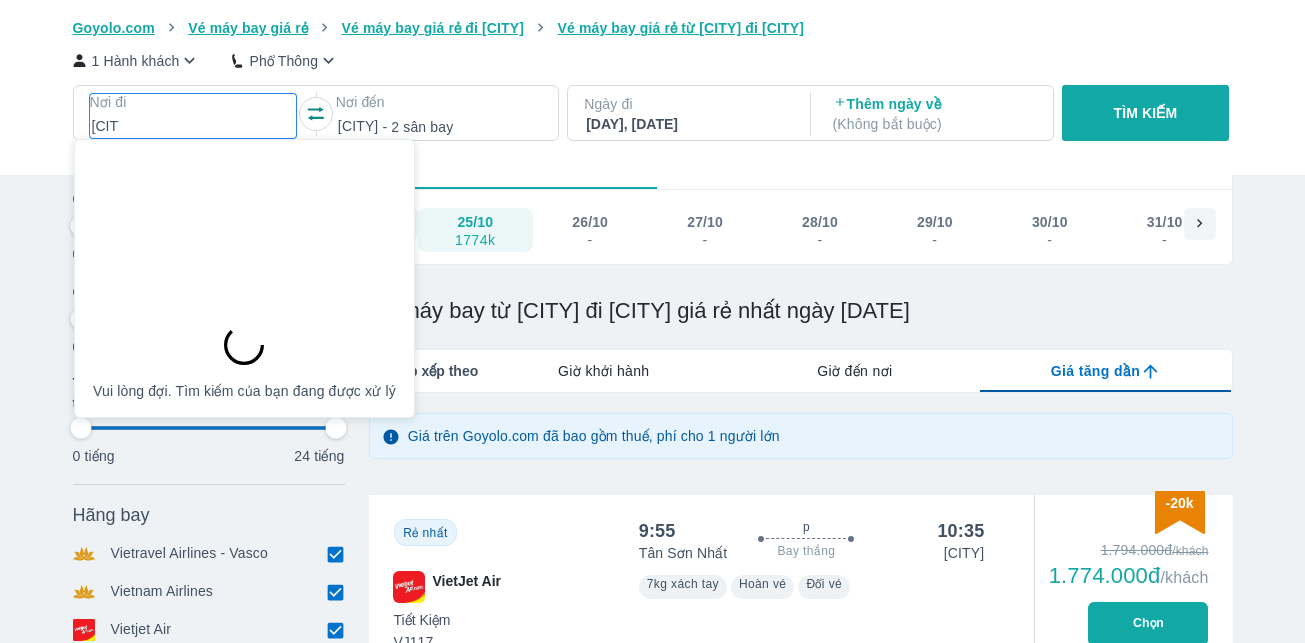 type on "[CITY]" 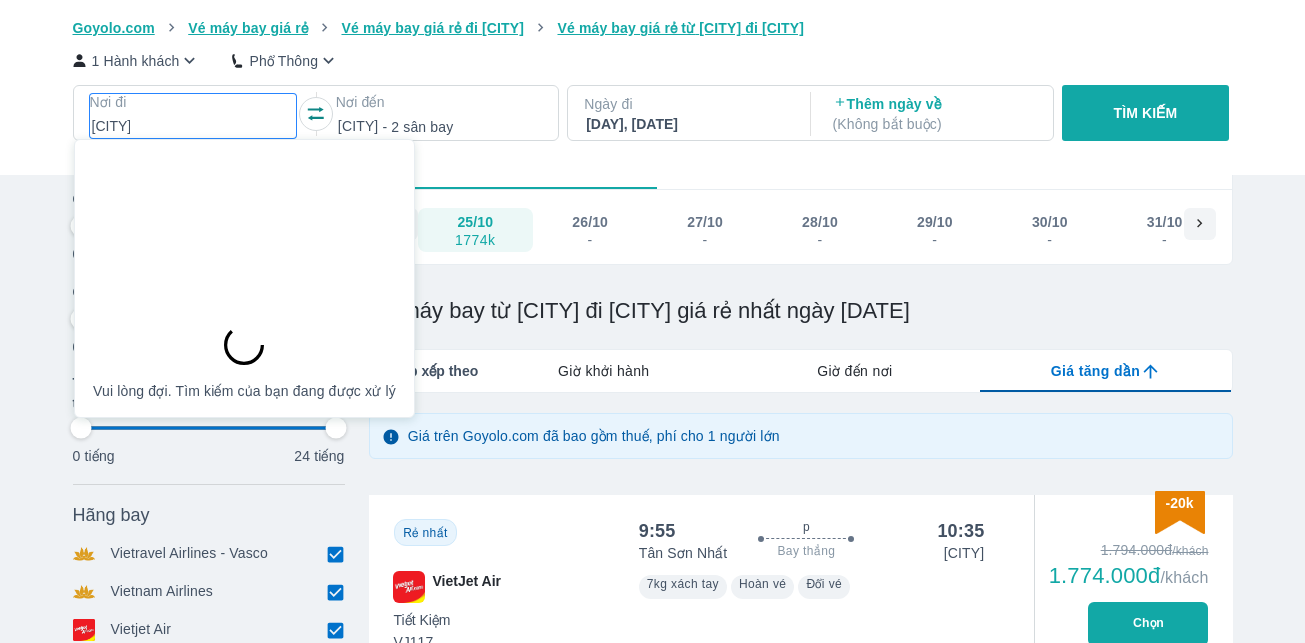 type on "97.9166666666667" 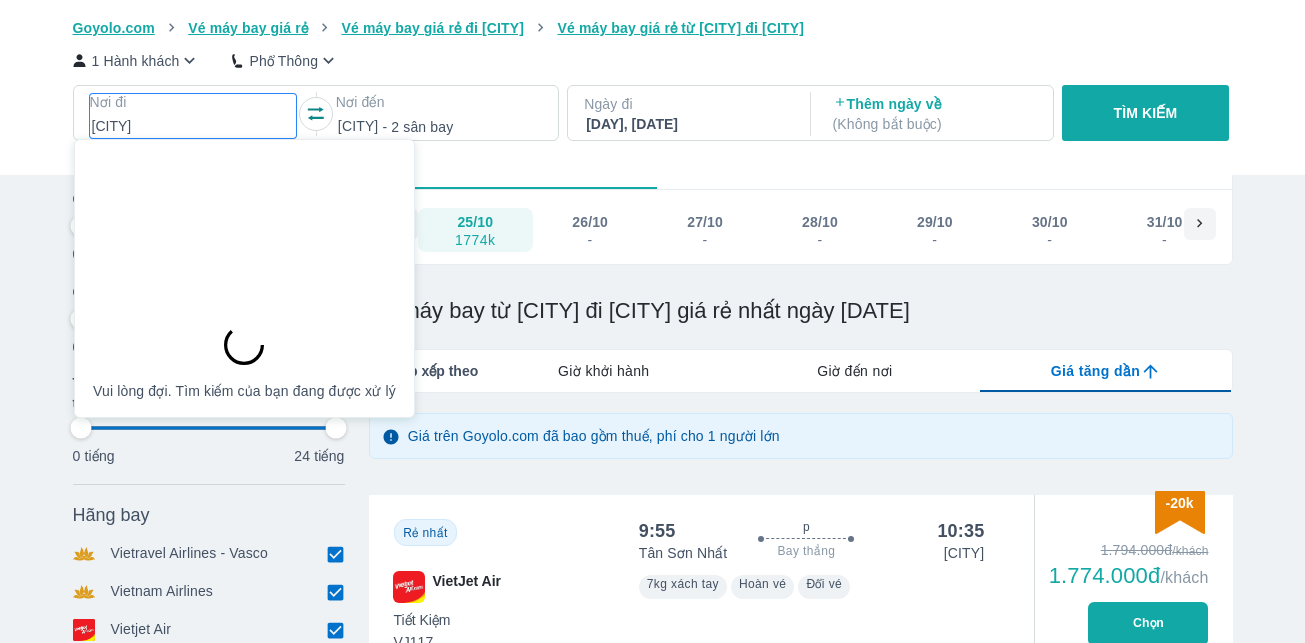 type on "[CITY]" 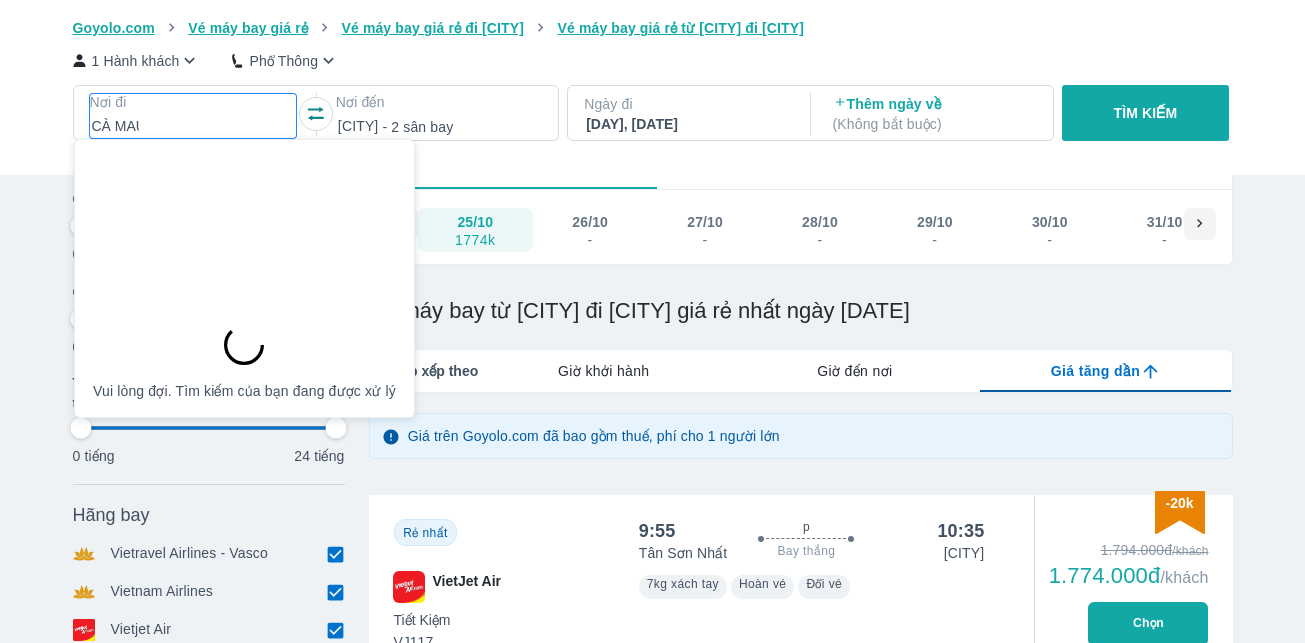 type on "97.9166666666667" 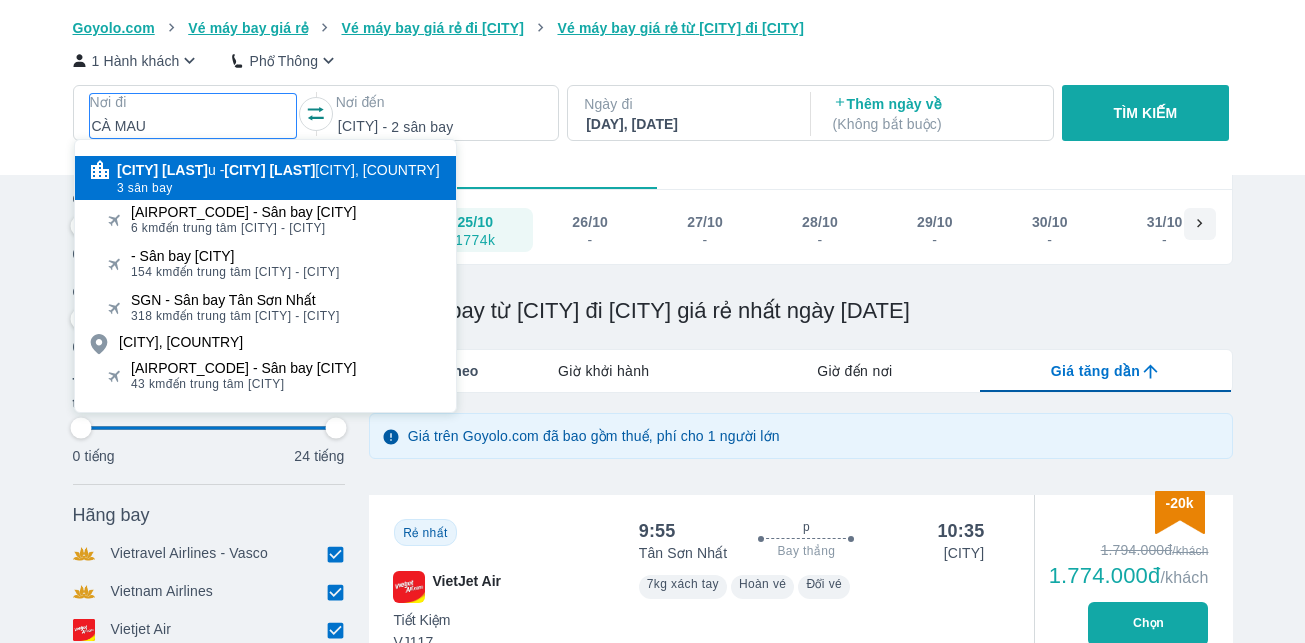 type on "97.9166666666667" 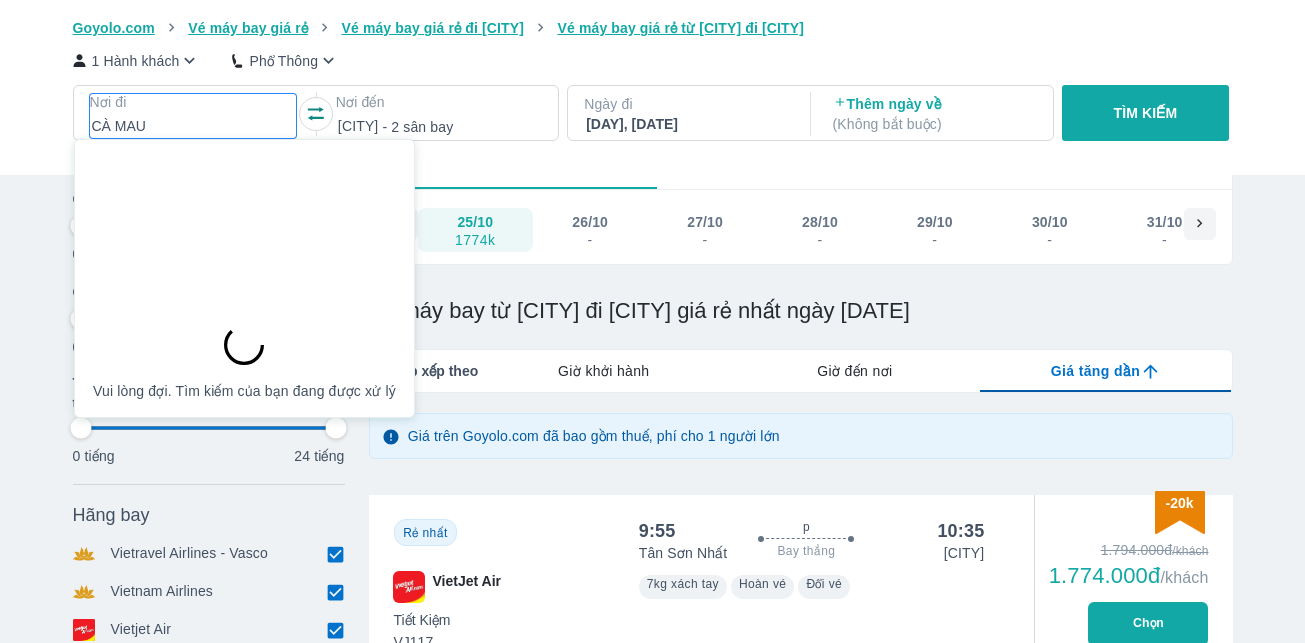 type on "97.9166666666667" 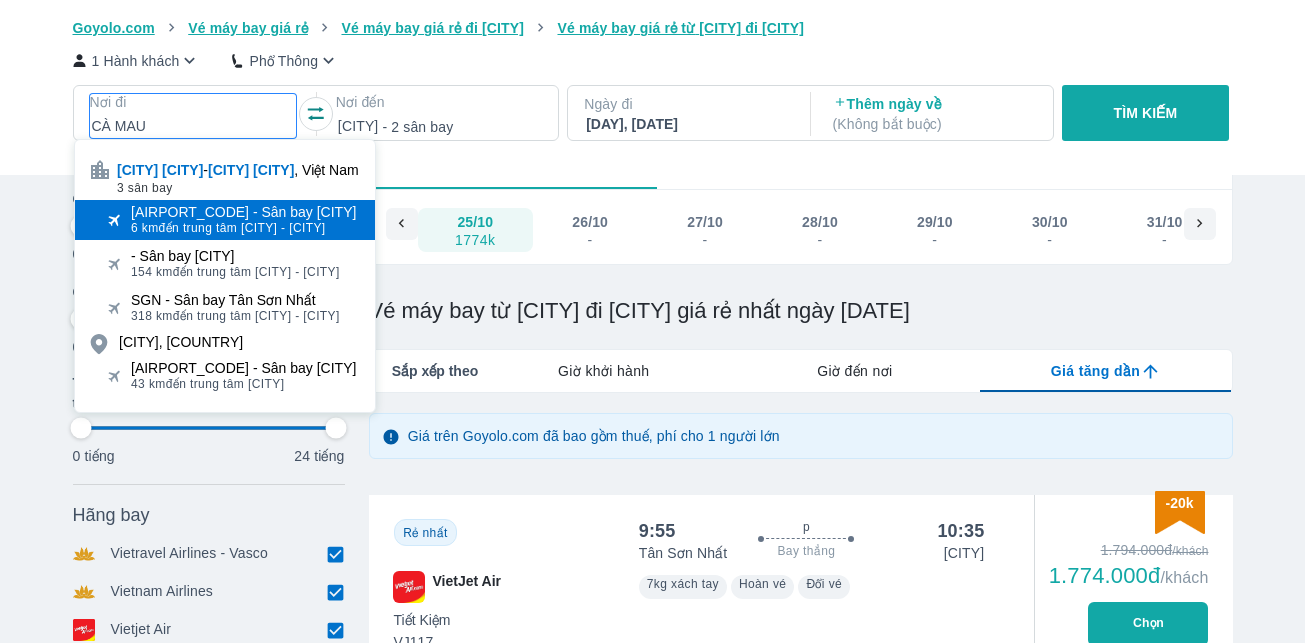 type on "97.9166666666667" 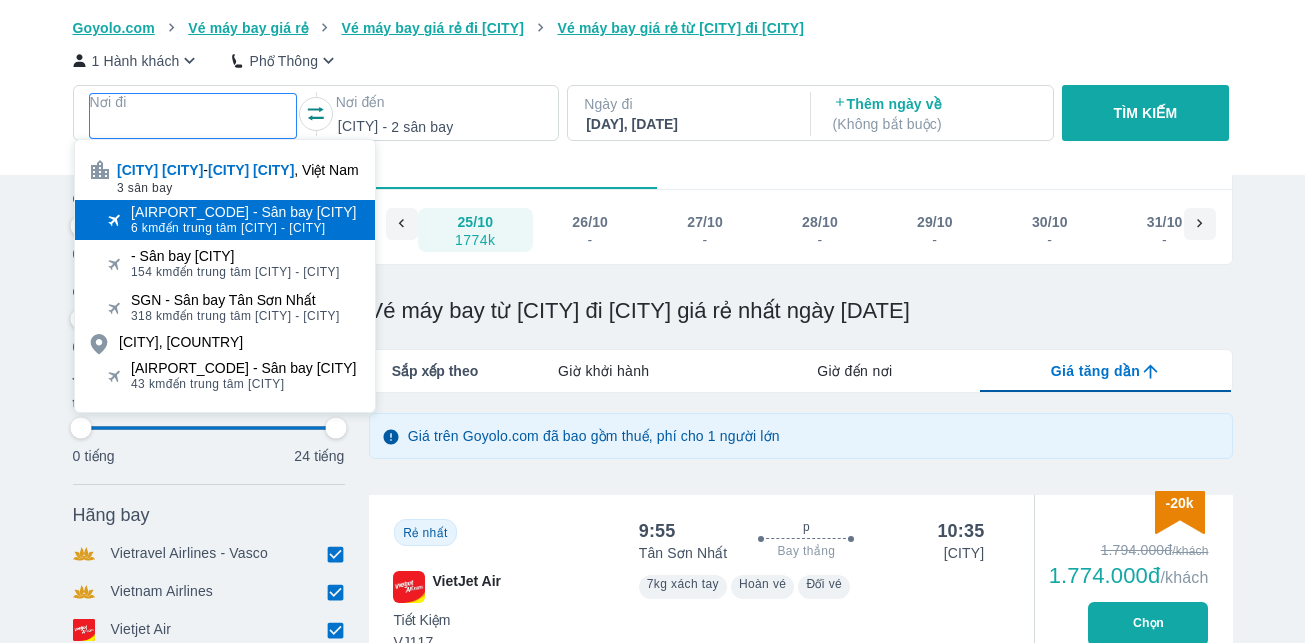 click on "km  đến trung tâm [CITY] - [CITY]" at bounding box center (243, 228) 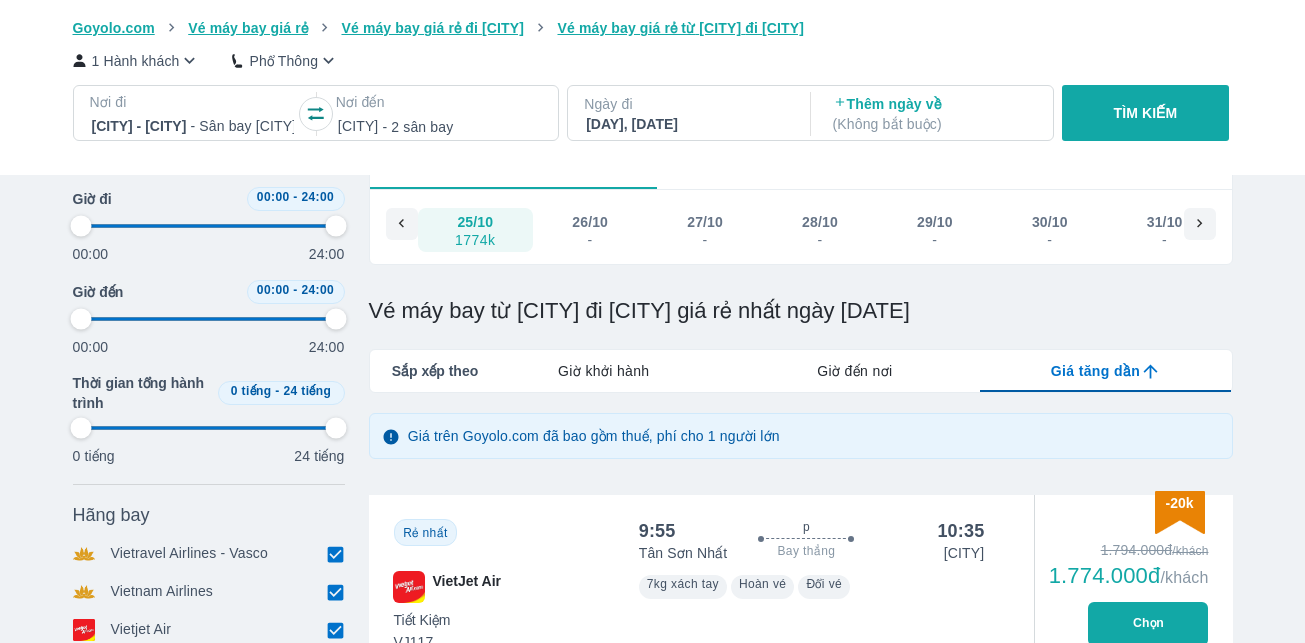 click at bounding box center [439, 126] 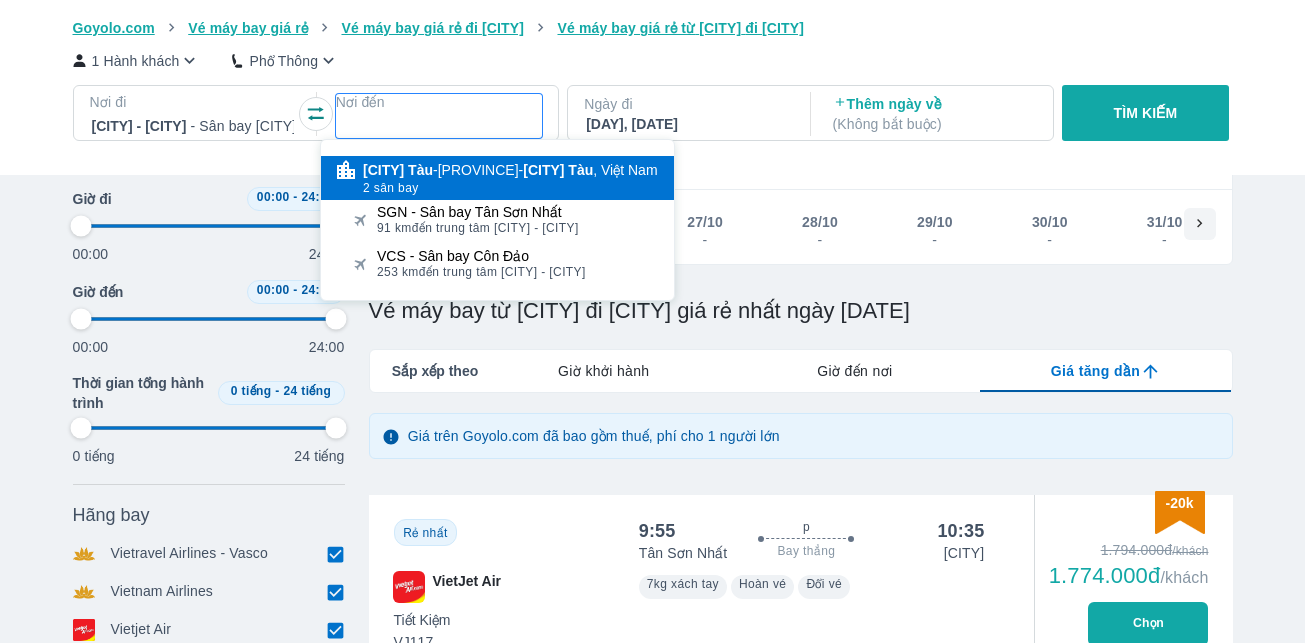 click on "[CITY]   [CITY] - [CITY], [COUNTRY]" at bounding box center [510, 170] 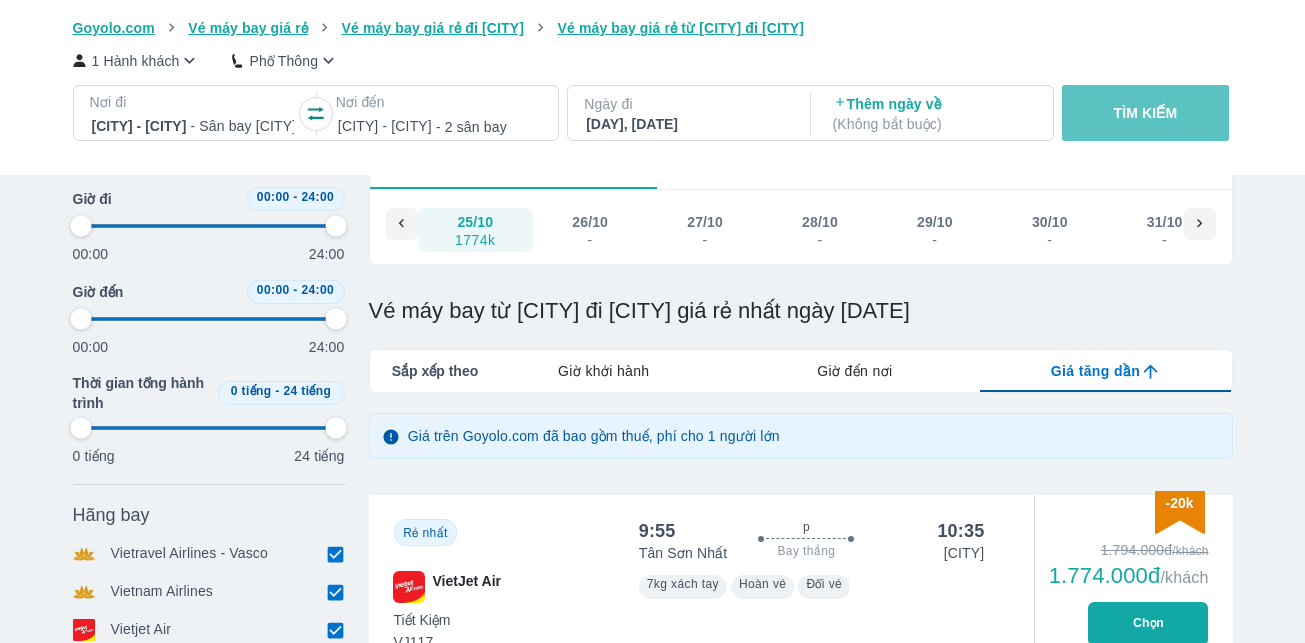 click on "TÌM KIẾM" at bounding box center [1145, 113] 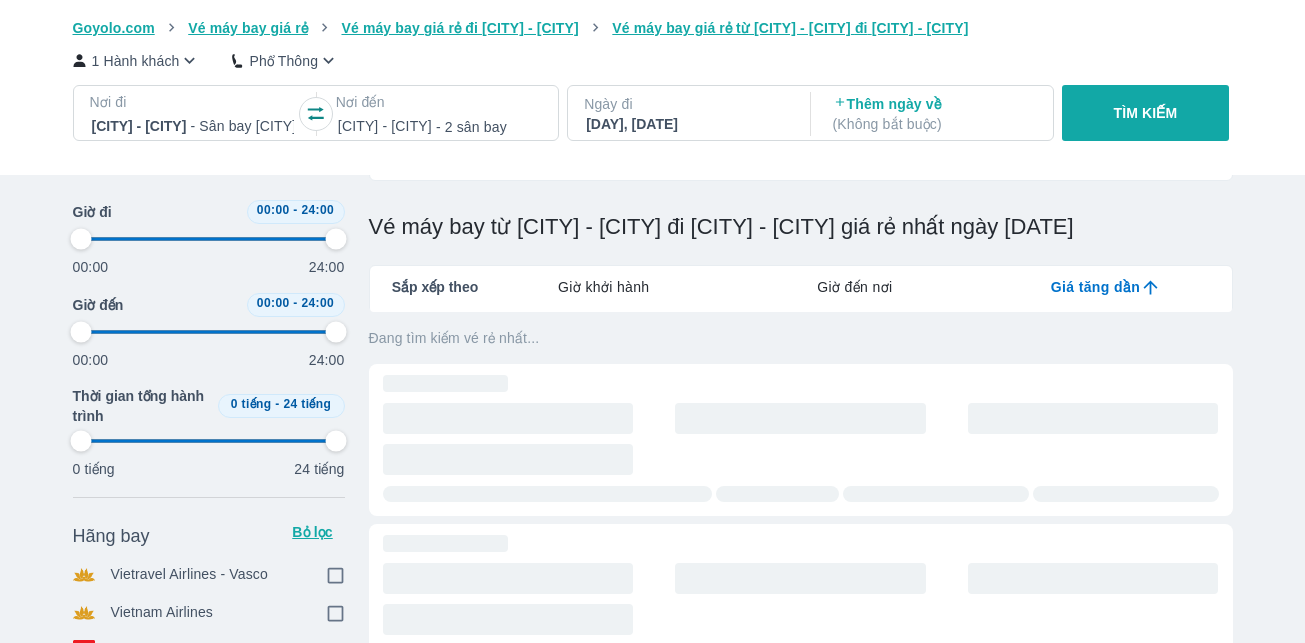 scroll, scrollTop: 200, scrollLeft: 0, axis: vertical 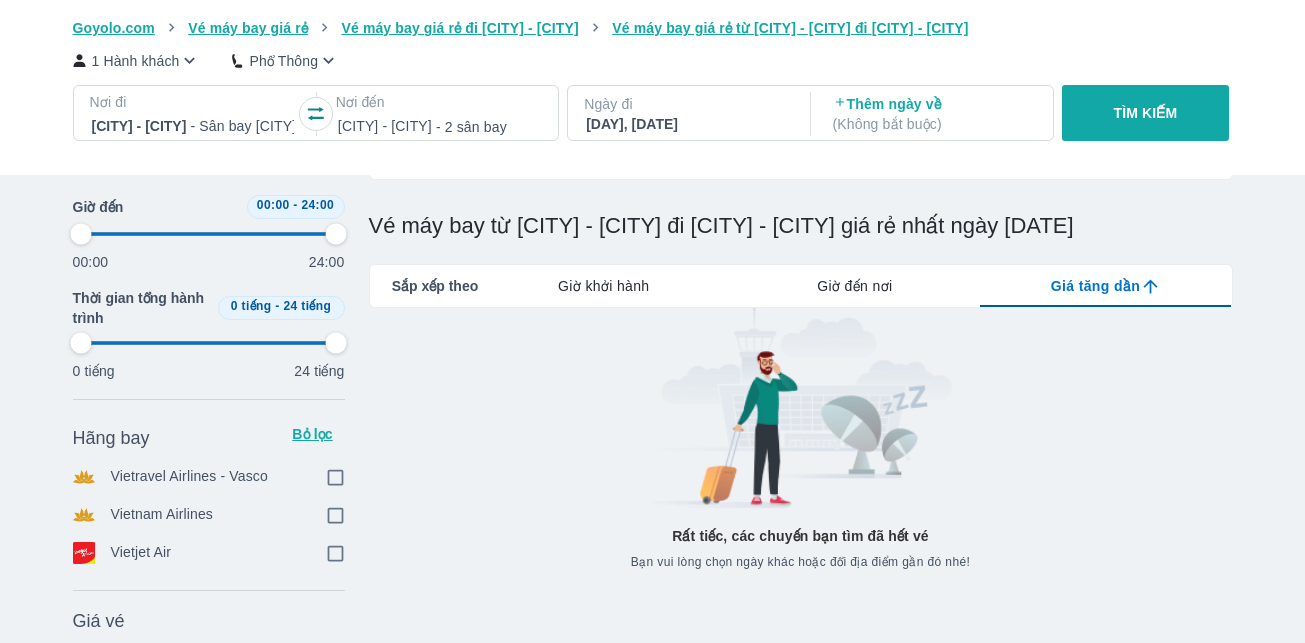 click on "Ngày đi" at bounding box center [687, 104] 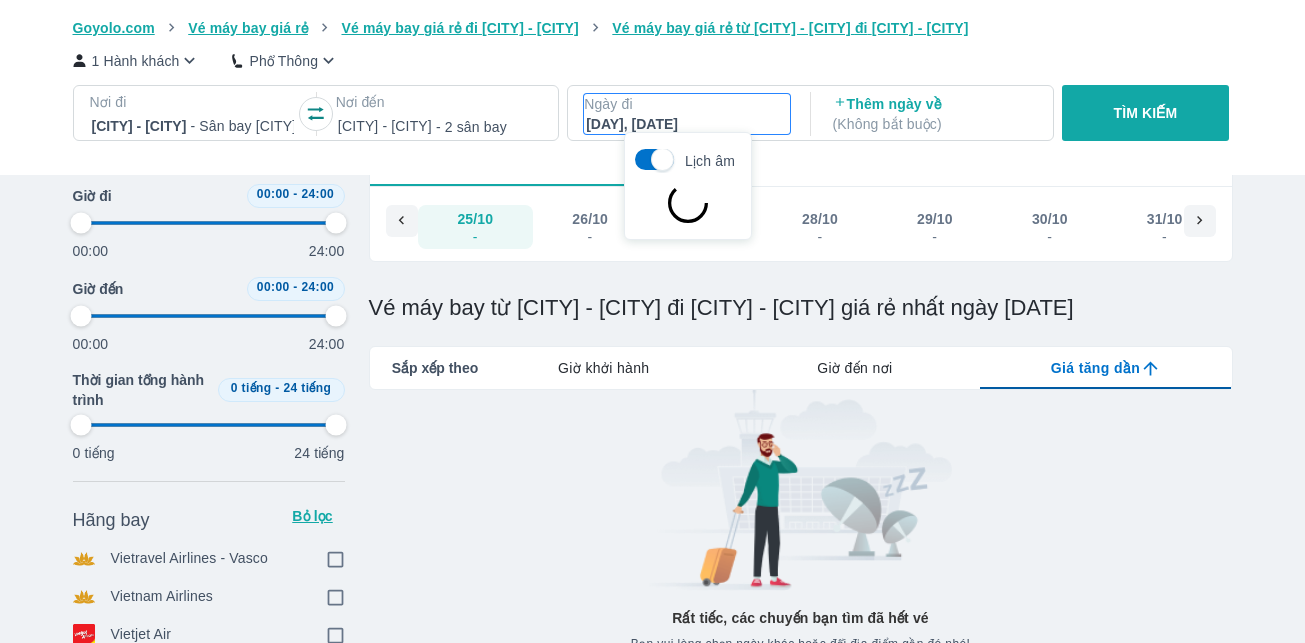 scroll, scrollTop: 115, scrollLeft: 0, axis: vertical 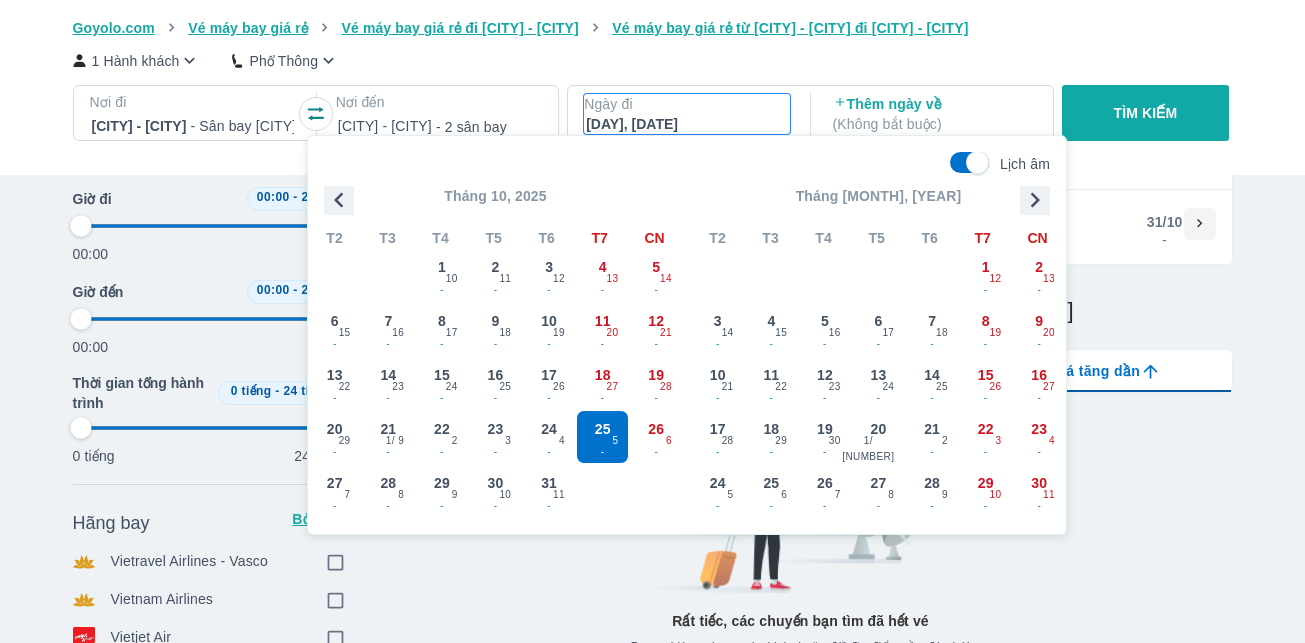 click 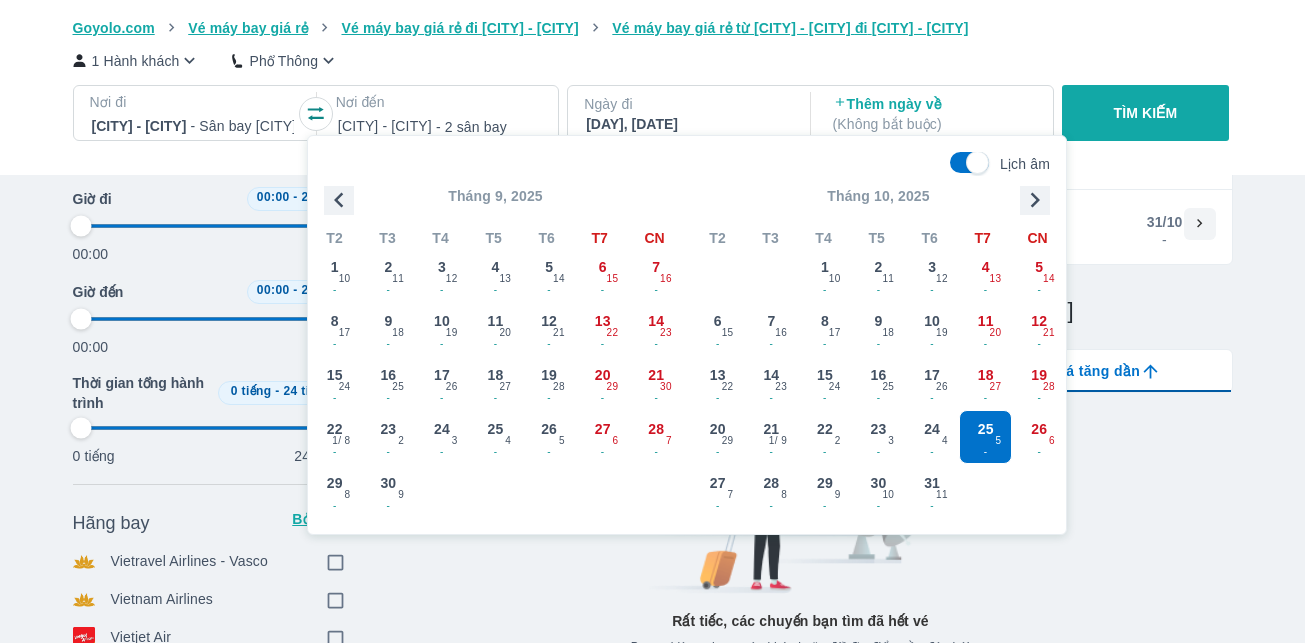 click 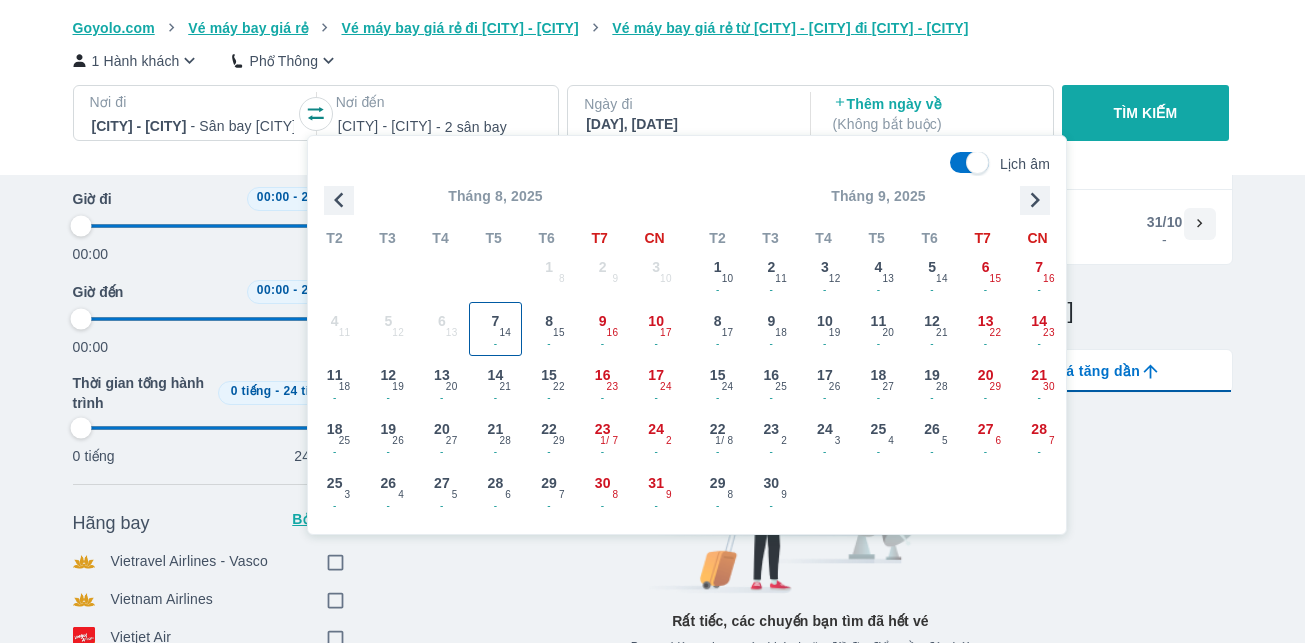 click on "7" at bounding box center [496, 321] 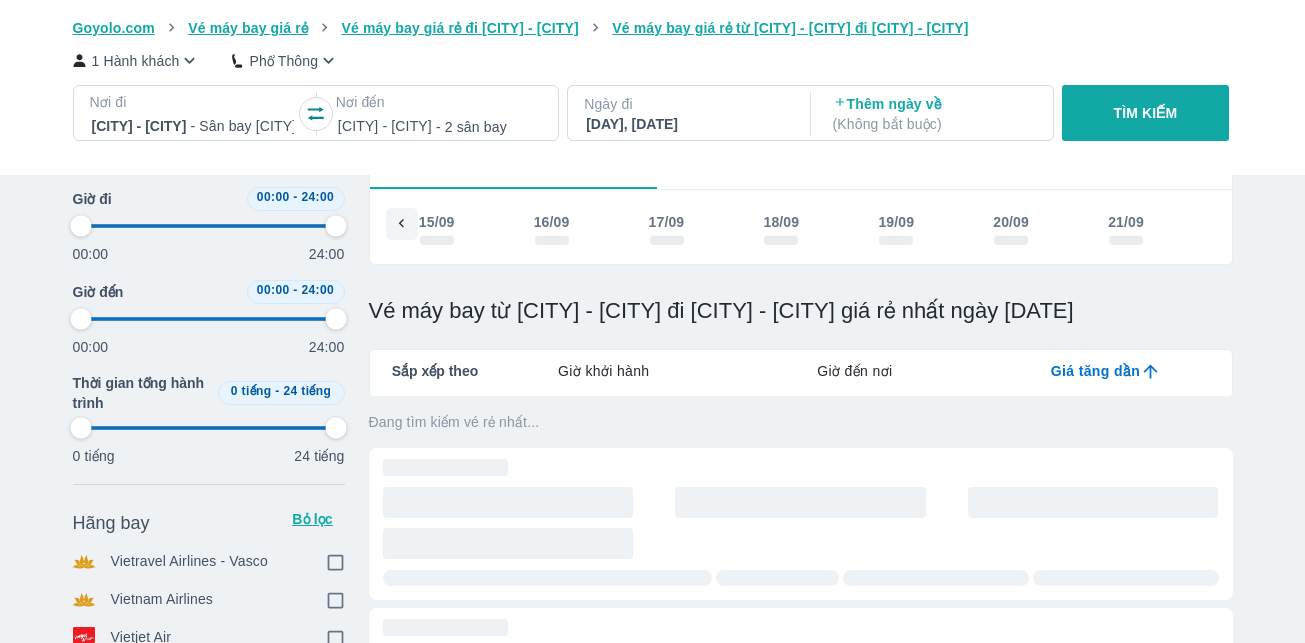 scroll, scrollTop: 0, scrollLeft: 4519, axis: horizontal 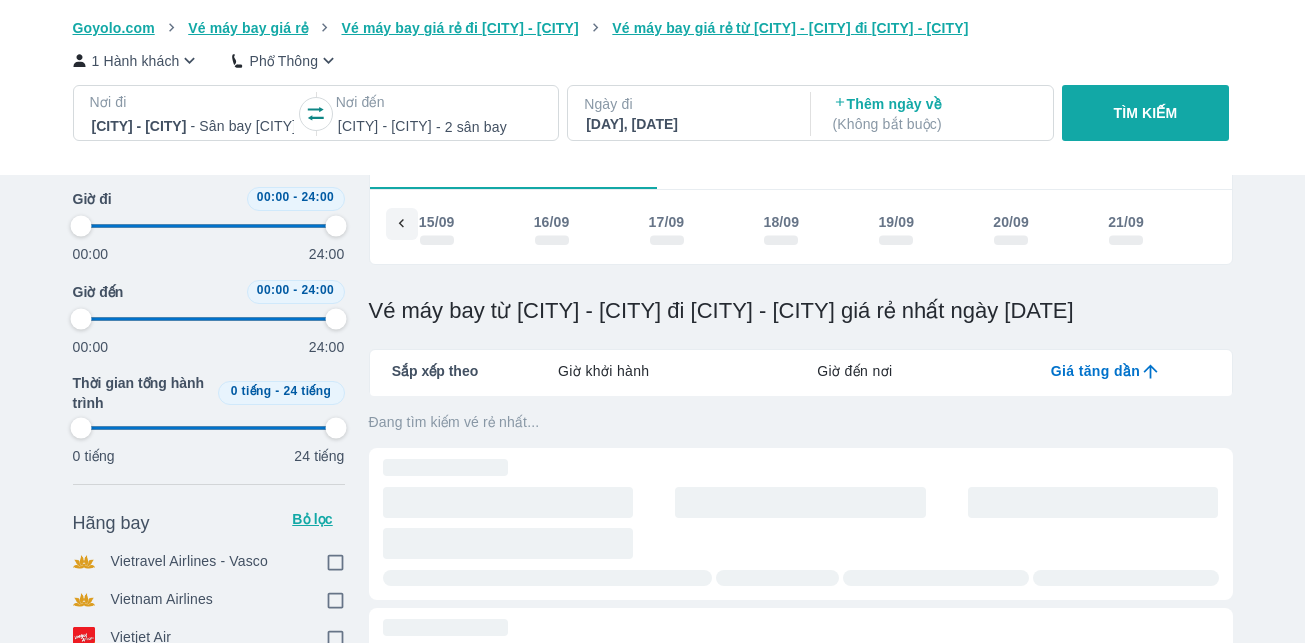 click on "TÌM KIẾM" at bounding box center (1146, 113) 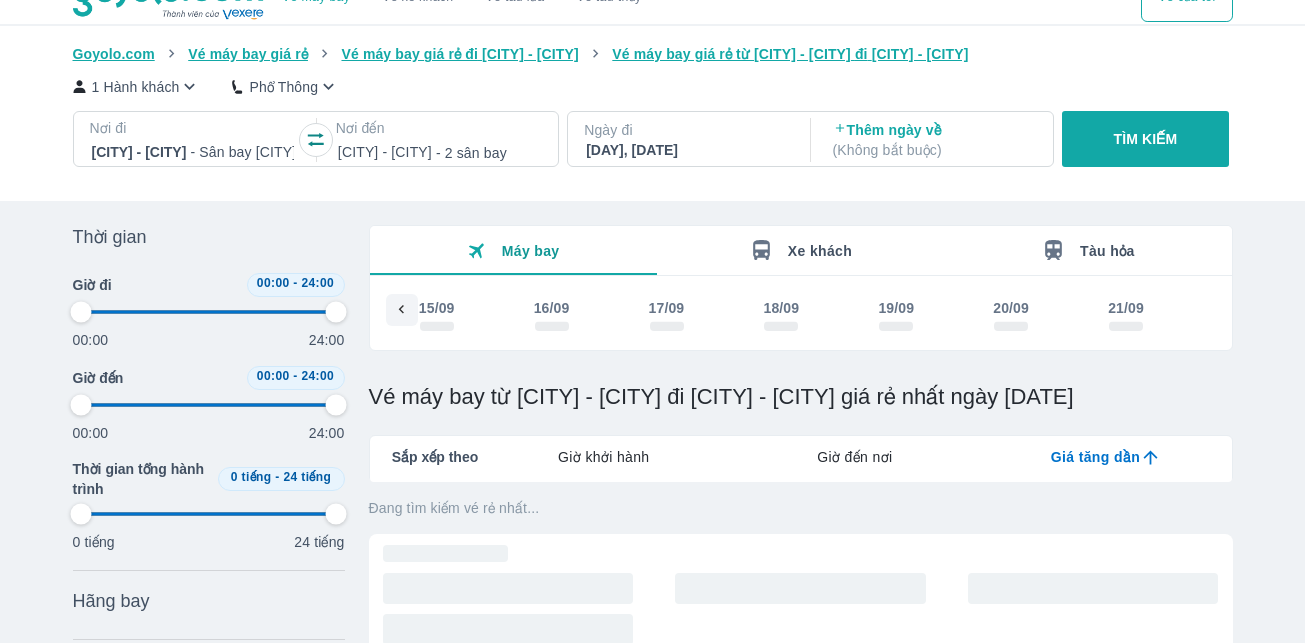 scroll, scrollTop: 0, scrollLeft: 0, axis: both 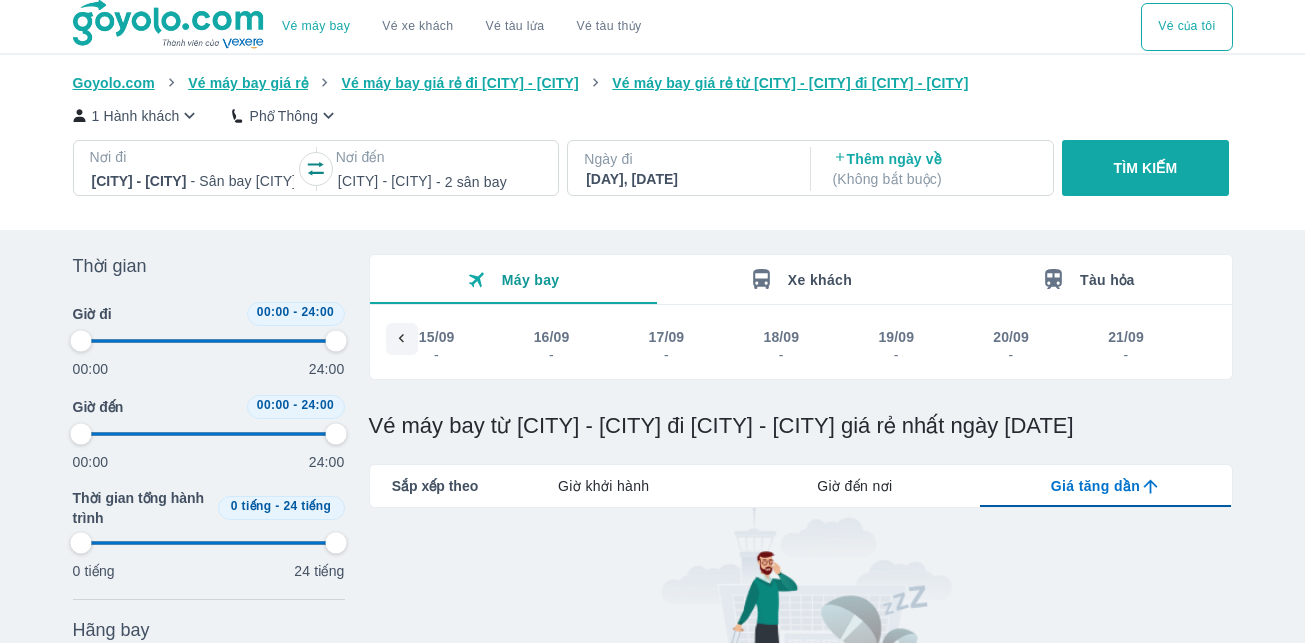 click at bounding box center [193, 181] 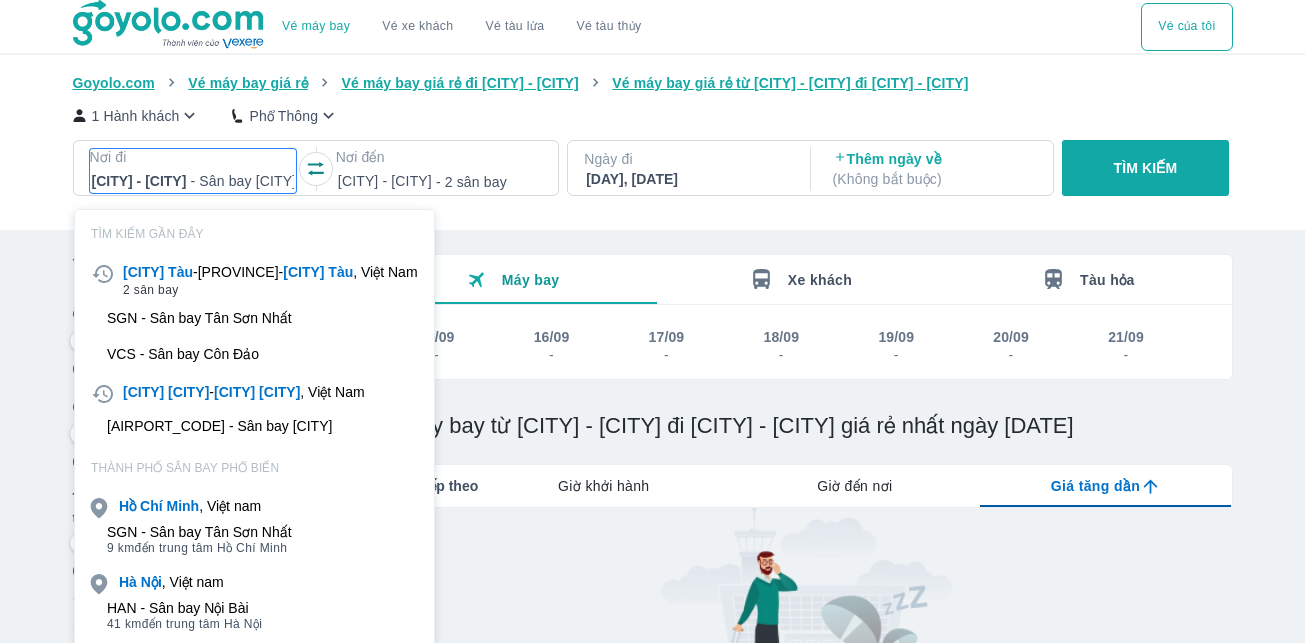 scroll, scrollTop: 115, scrollLeft: 0, axis: vertical 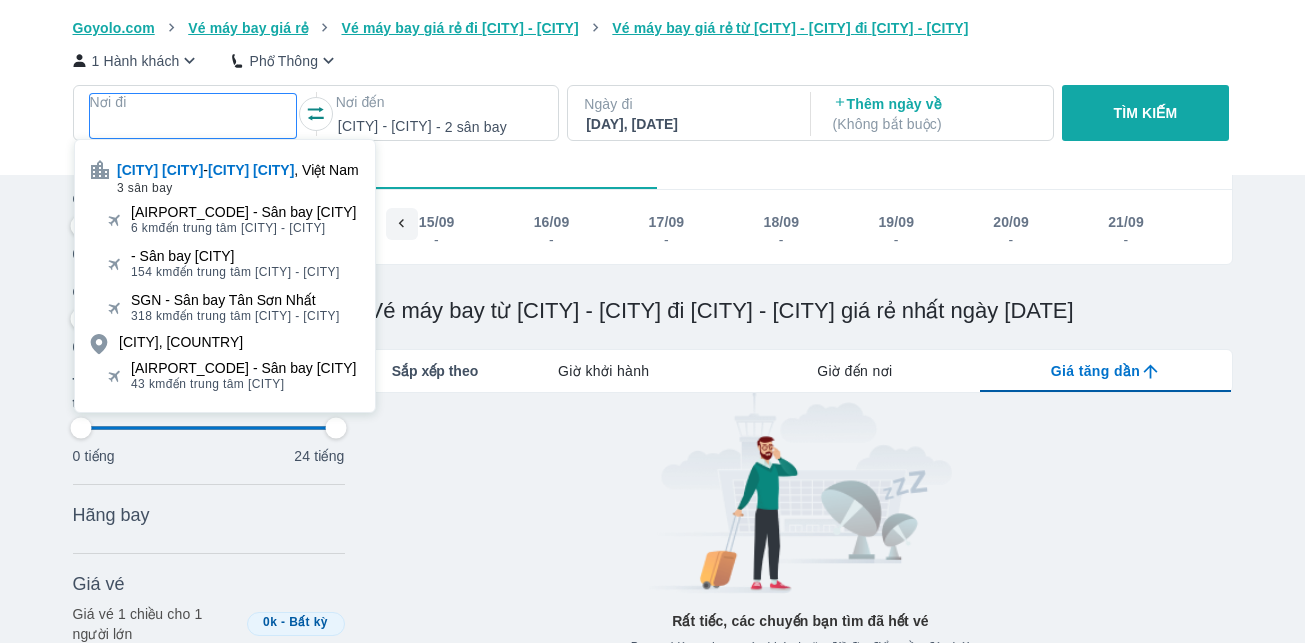 drag, startPoint x: 239, startPoint y: 350, endPoint x: 240, endPoint y: 375, distance: 25.019993 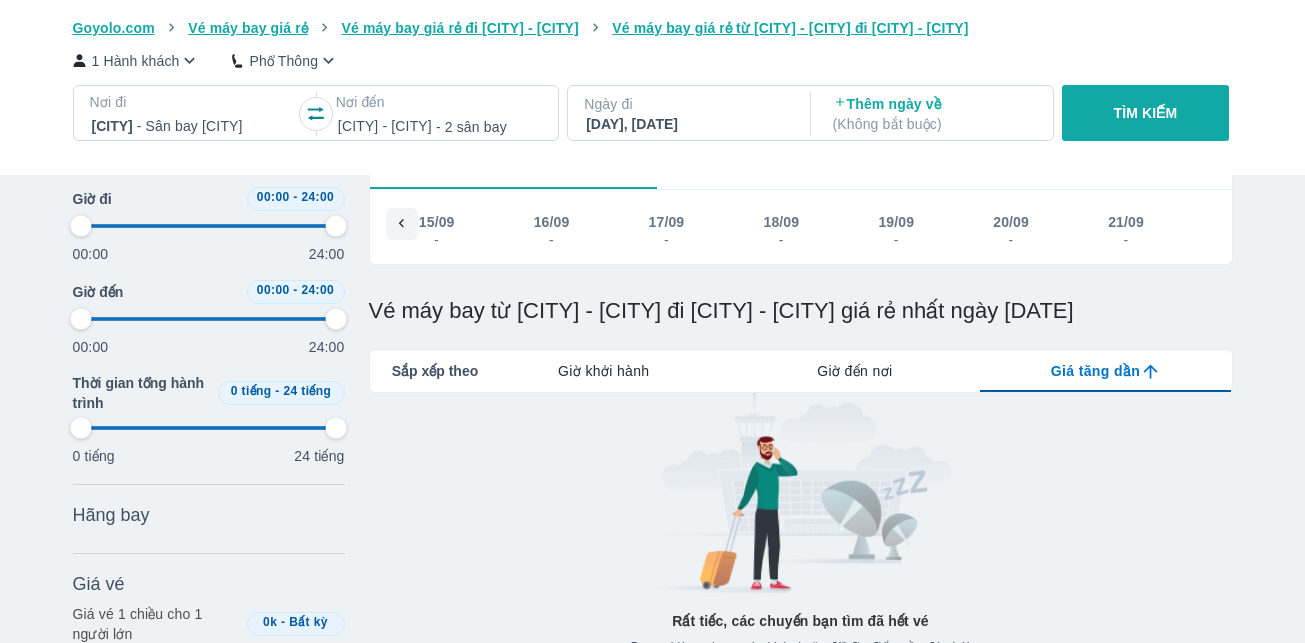 click on "TÌM KIẾM" at bounding box center (1145, 113) 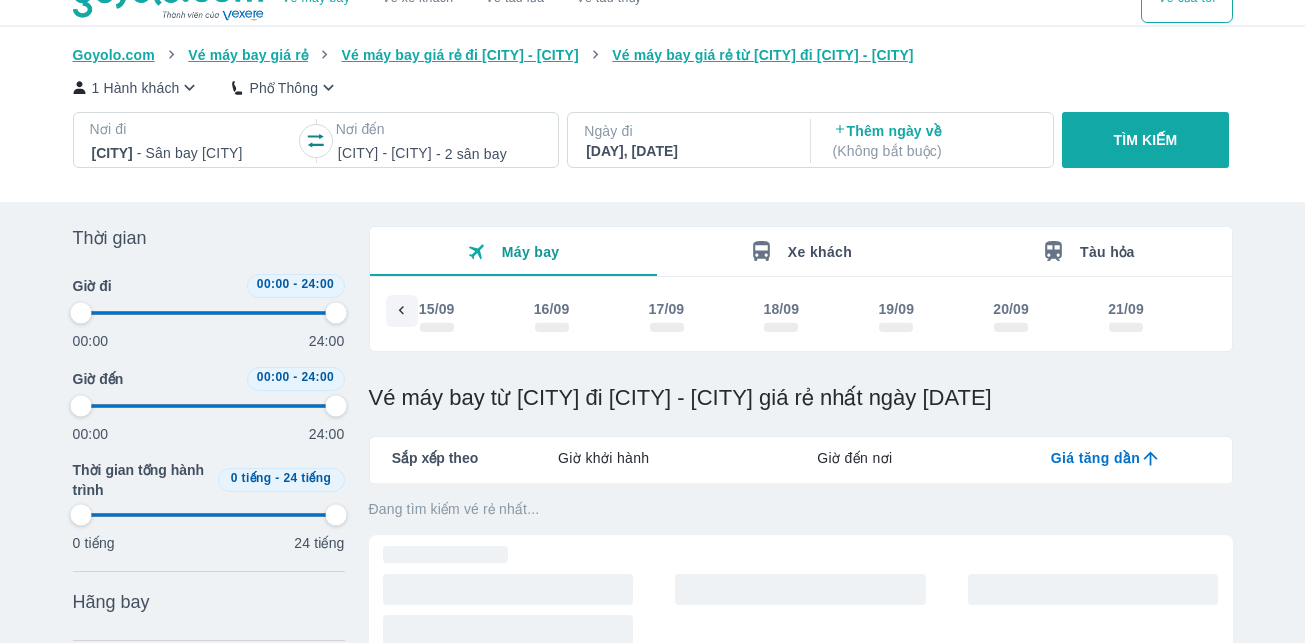 scroll, scrollTop: 0, scrollLeft: 0, axis: both 